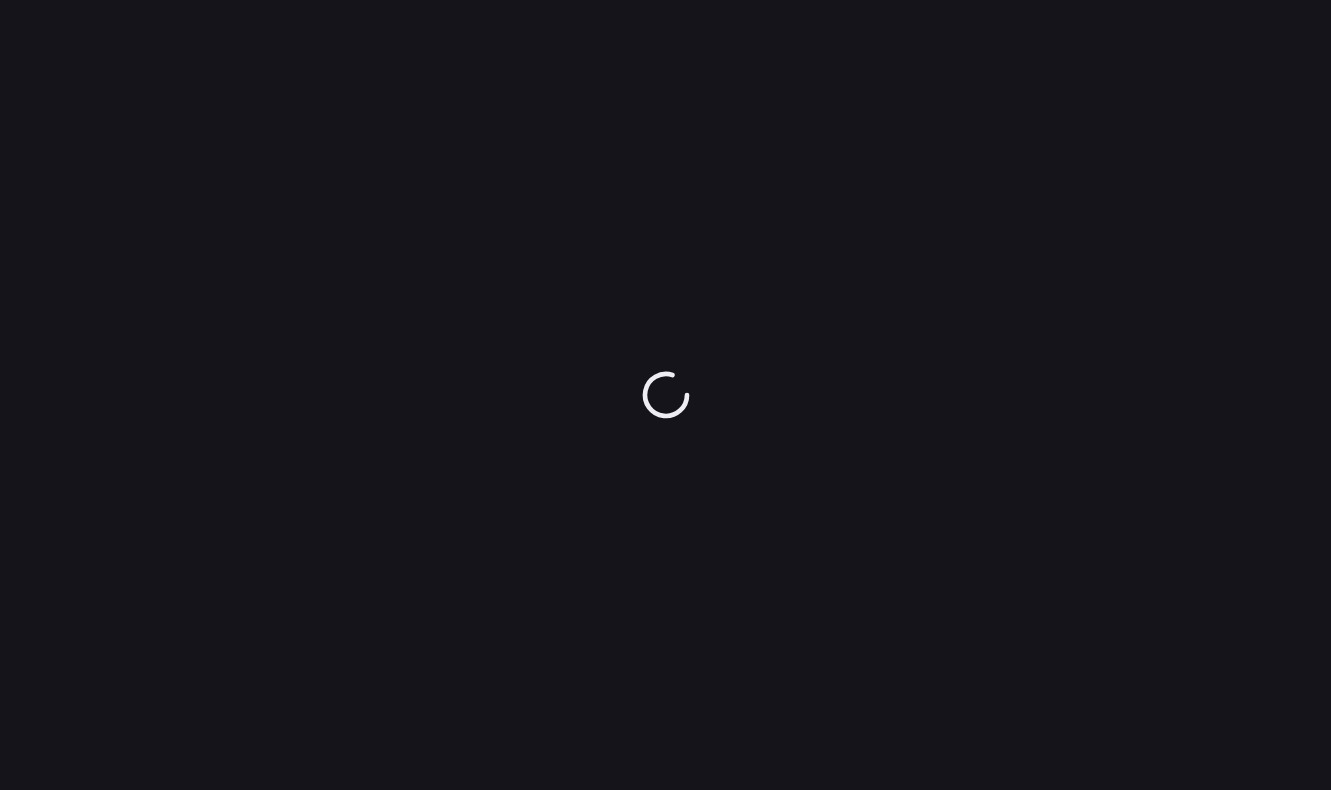 scroll, scrollTop: 0, scrollLeft: 0, axis: both 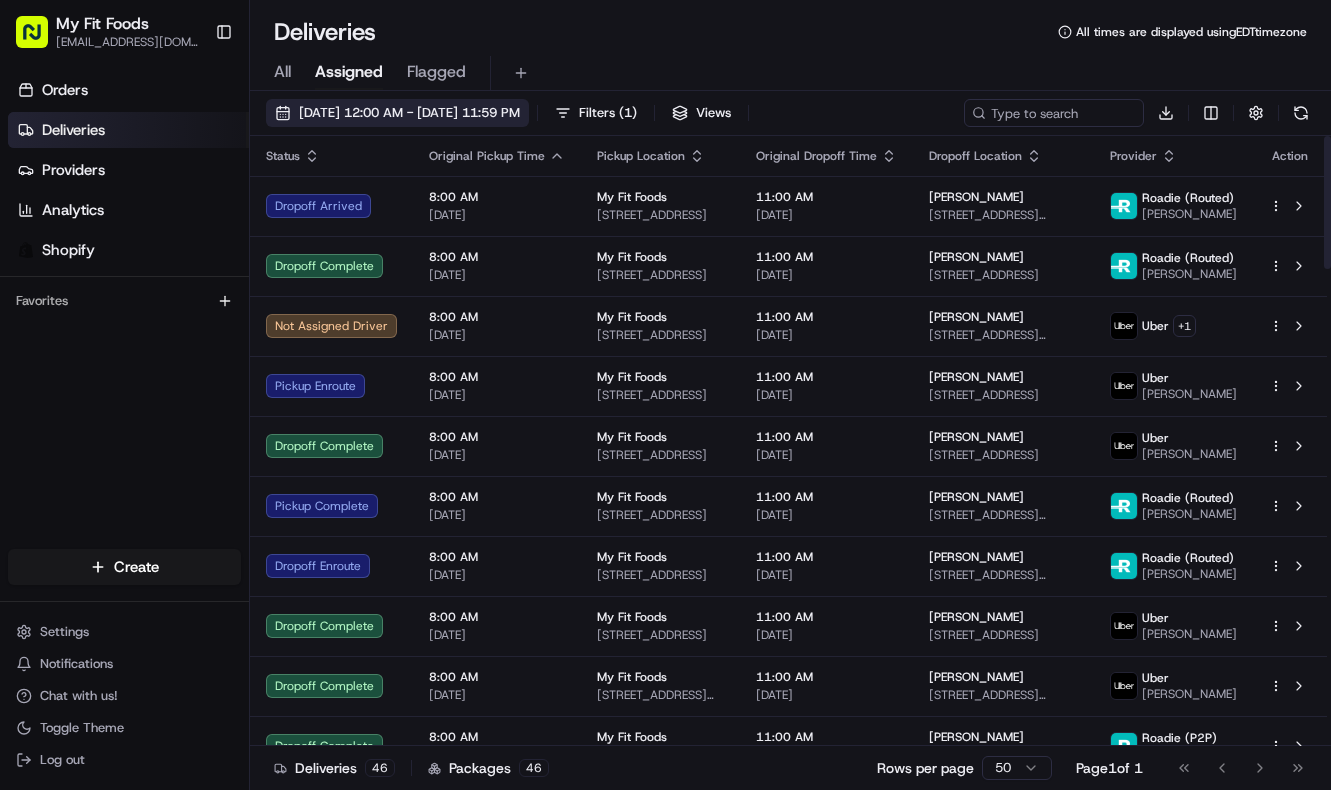 click on "[DATE] 12:00 AM - [DATE] 11:59 PM" at bounding box center [397, 113] 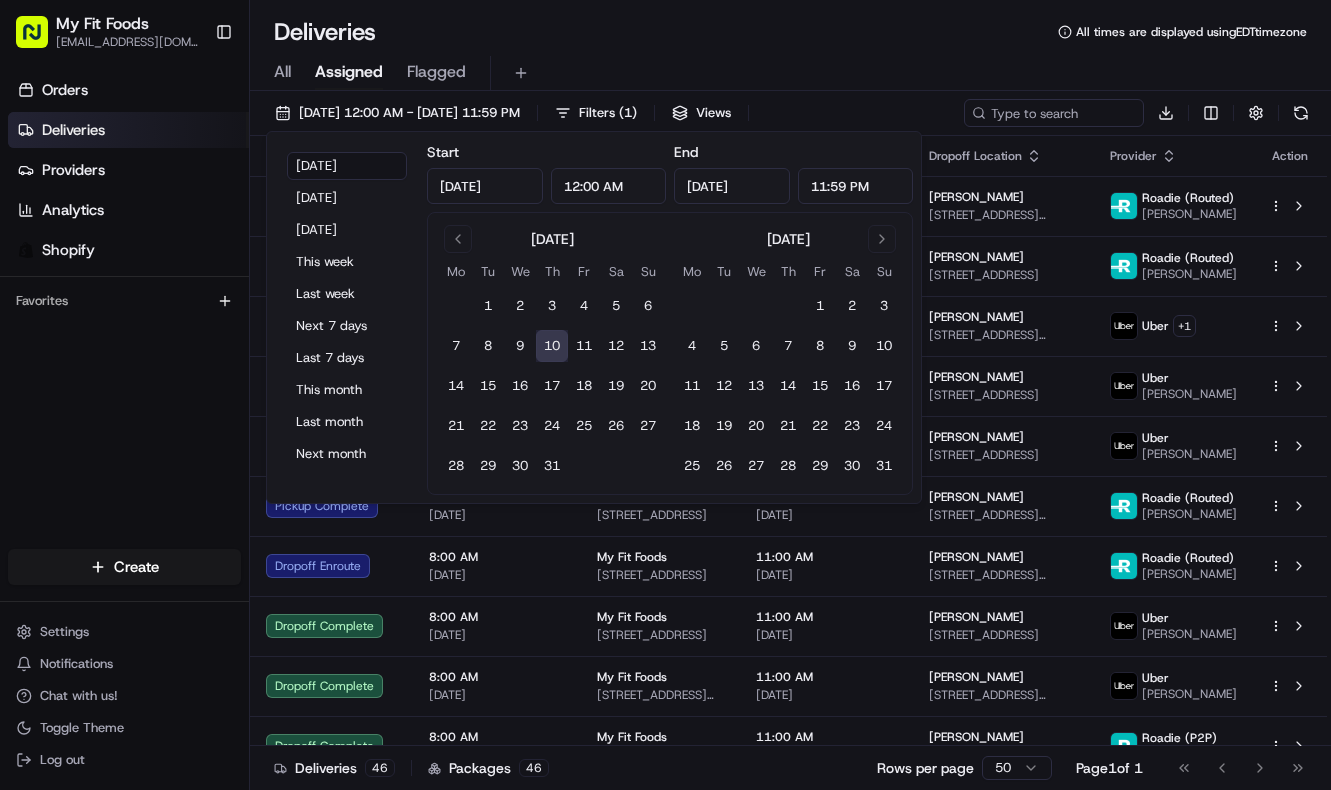 click on "10" at bounding box center (552, 346) 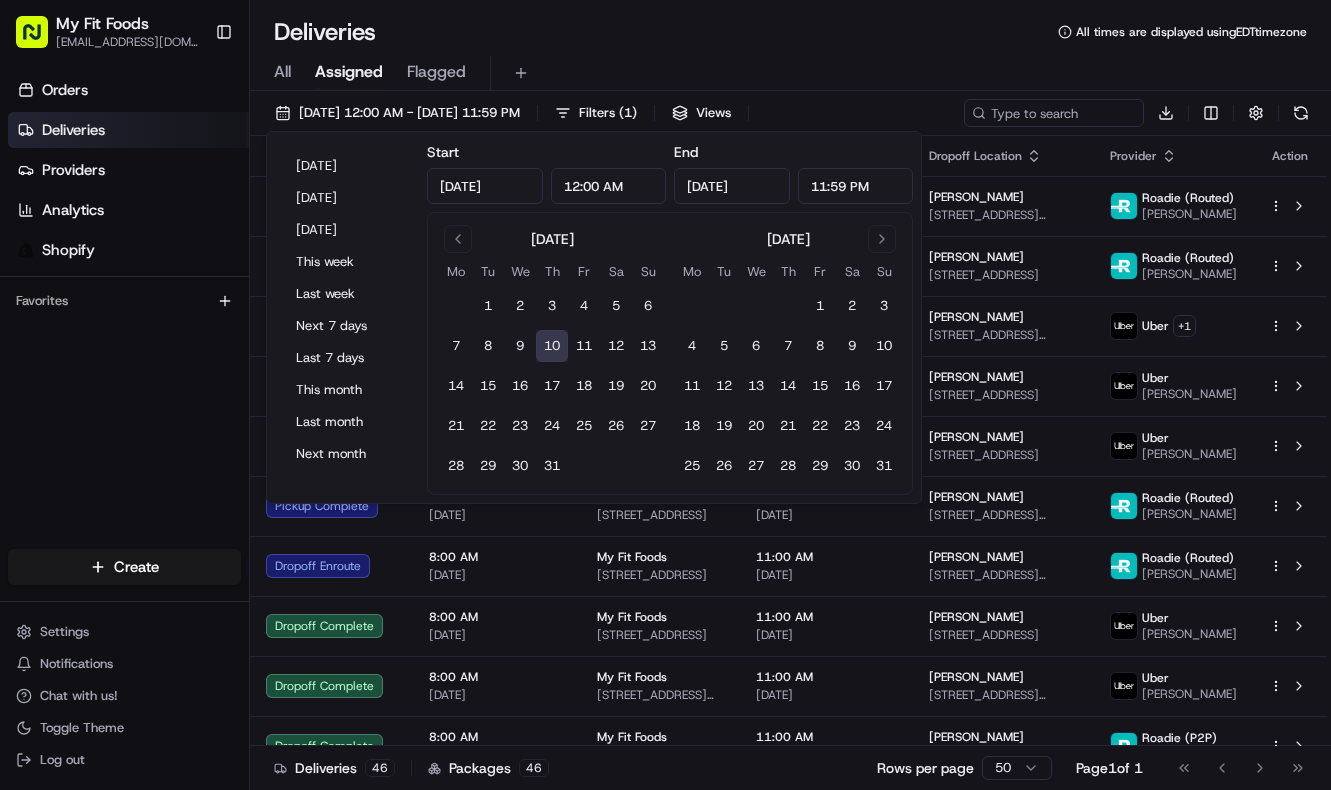 click on "10" at bounding box center [552, 346] 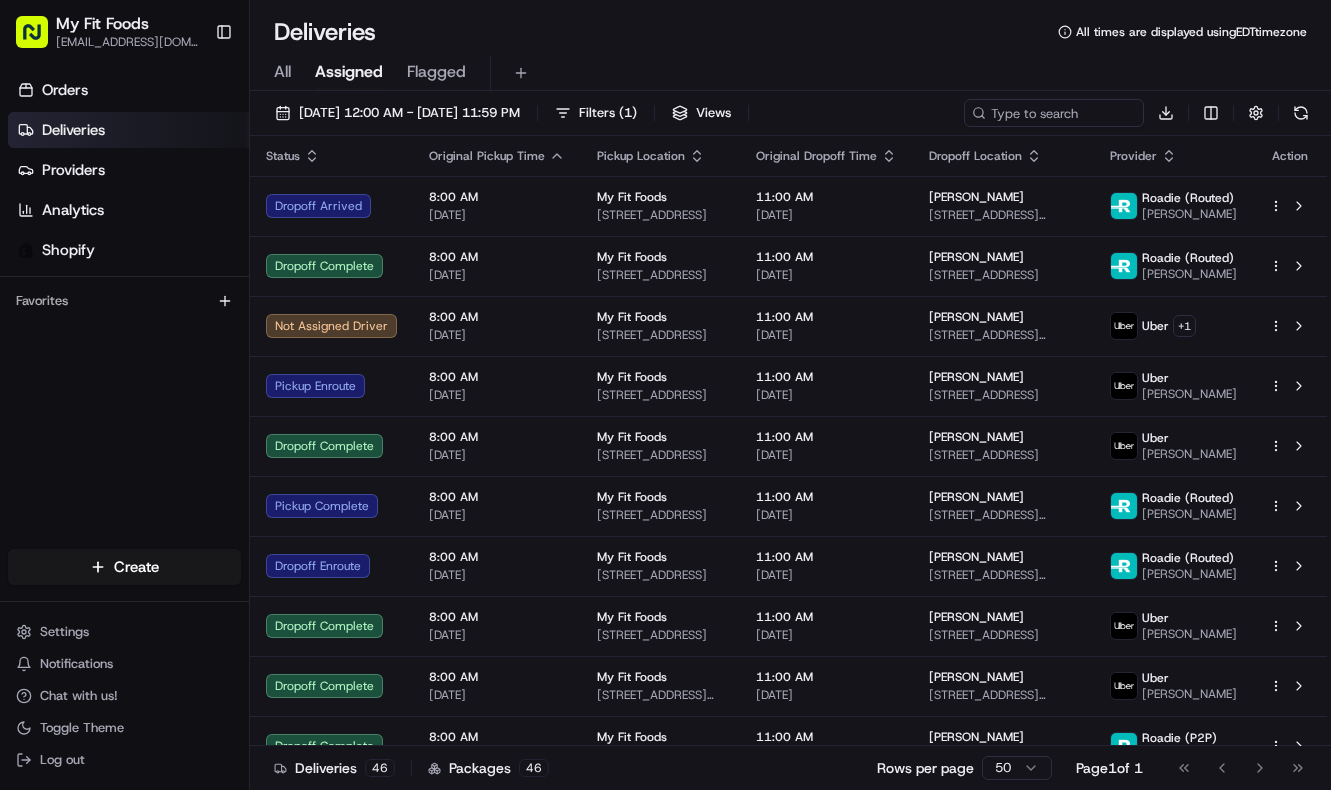 click on "All" at bounding box center (282, 72) 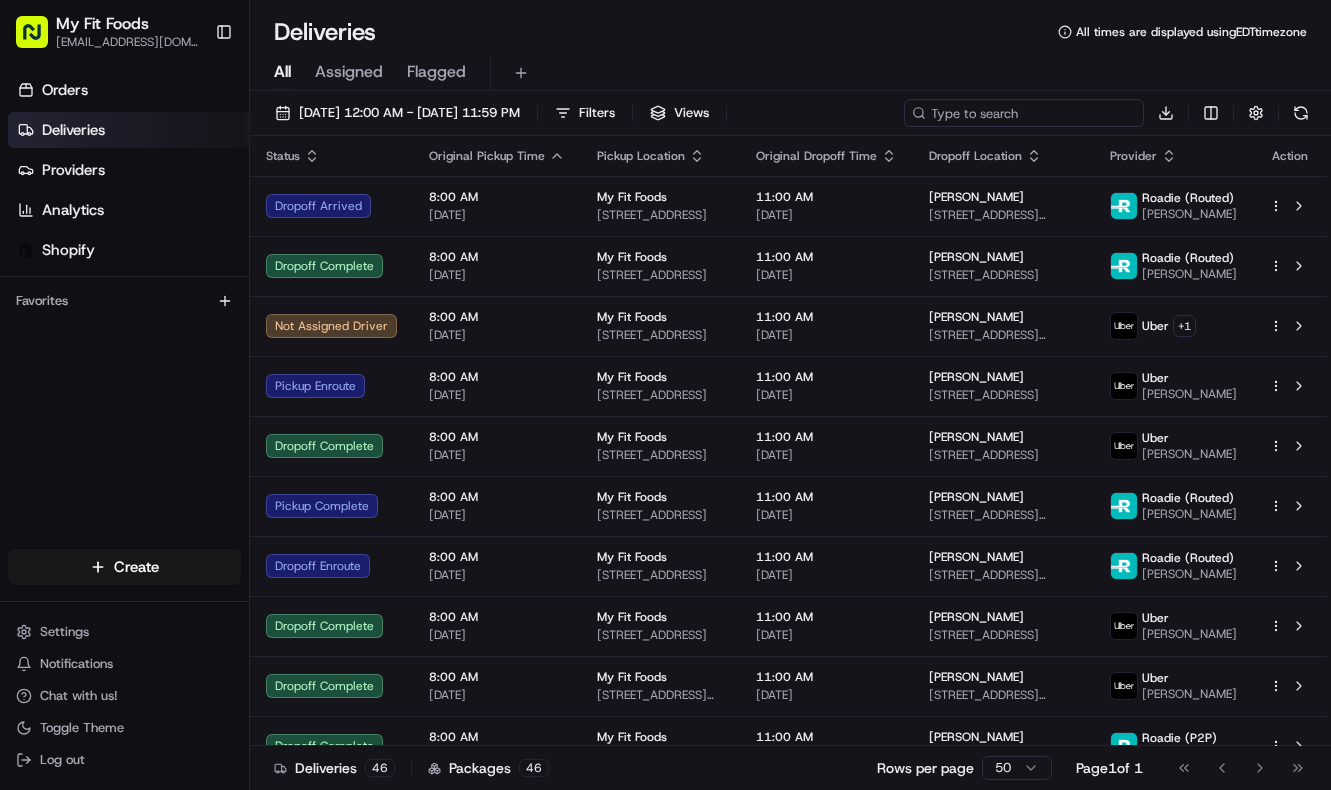 click at bounding box center [1024, 113] 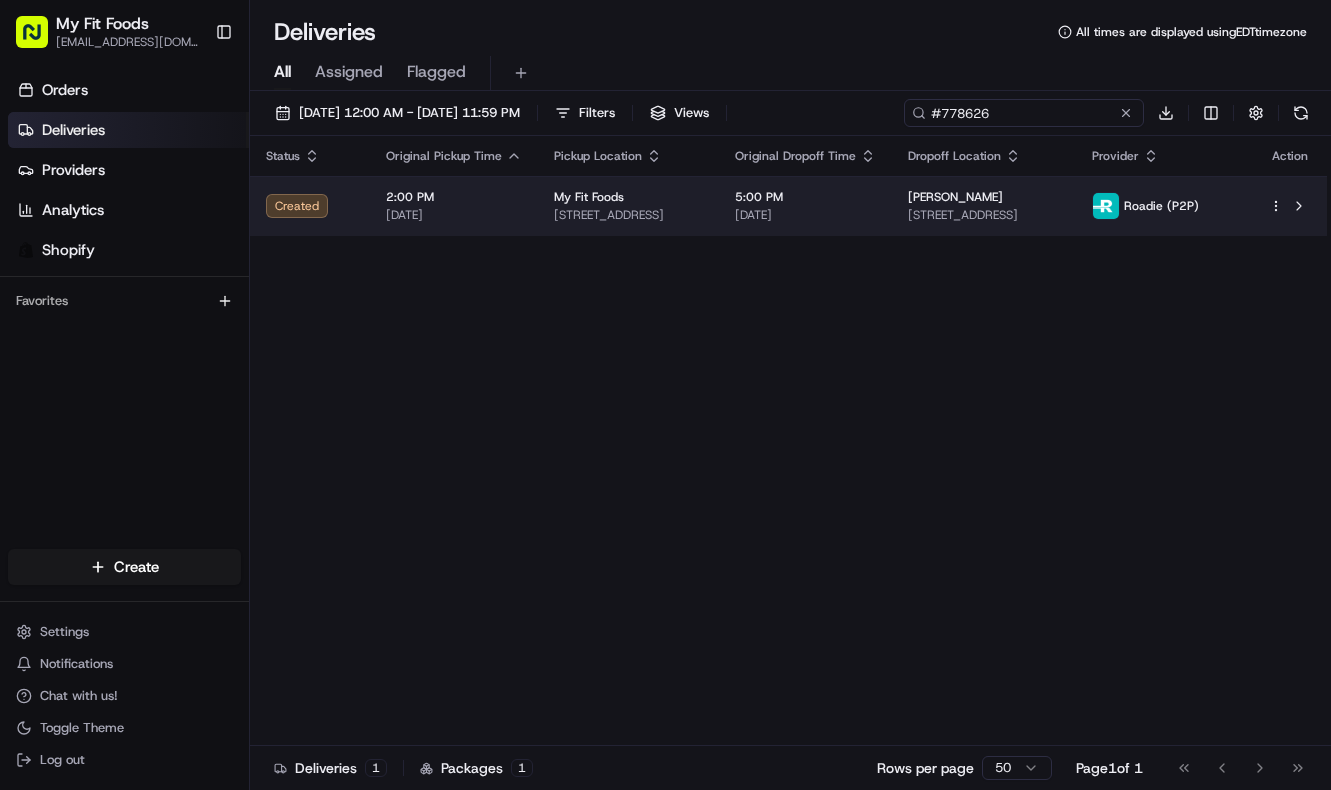 type on "#778626" 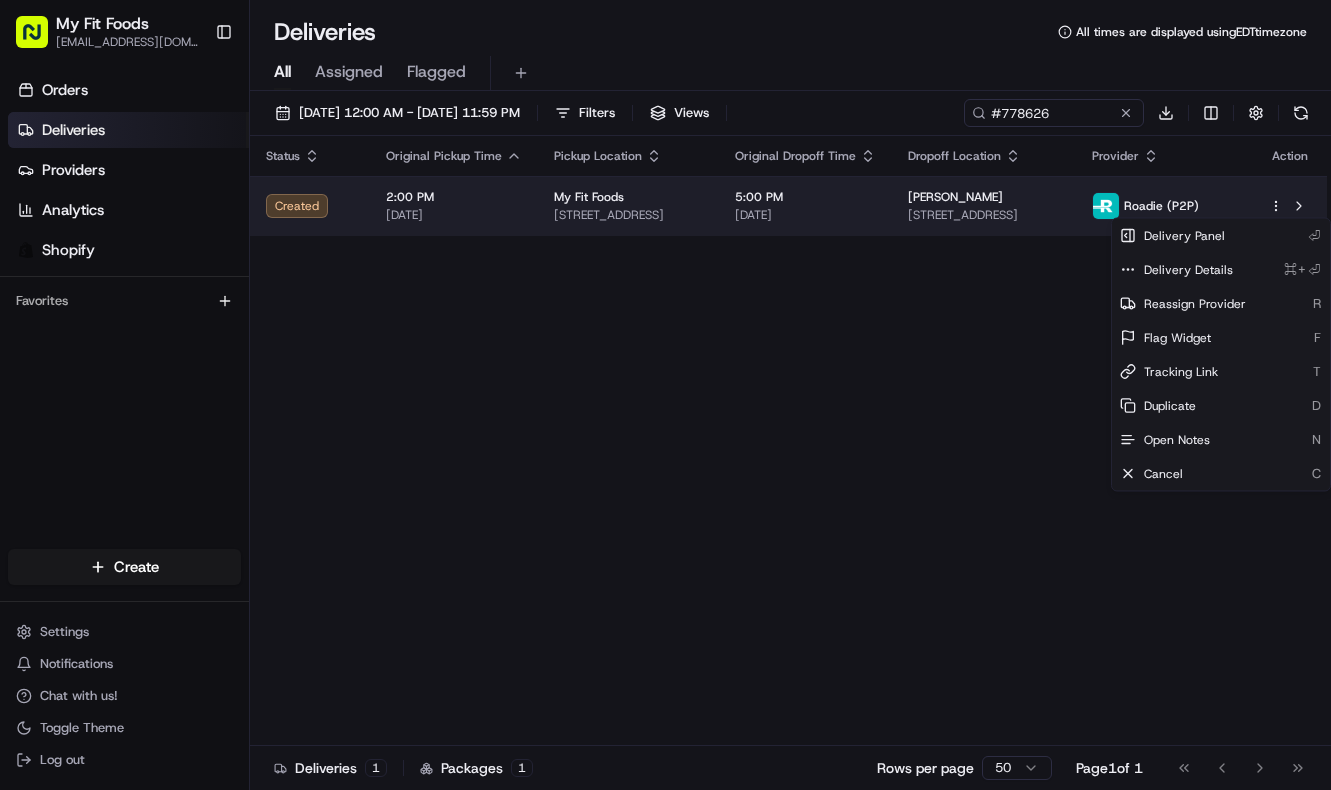 click on "My Fit Foods support@myfitfoods.com Toggle Sidebar Orders Deliveries Providers Analytics Shopify Favorites Main Menu Members & Organization Organization Users Roles Preferences Customization Tracking Orchestration Automations Dispatch Strategy Optimization Strategy Locations Pickup Locations Dropoff Locations Shifts Billing Billing Refund Requests Integrations Notification Triggers Webhooks API Keys Request Logs Create Settings Notifications Chat with us! Toggle Theme Log out Deliveries All times are displayed using  EDT  timezone All Assigned Flagged 07/10/2025 12:00 AM - 07/10/2025 11:59 PM Filters Views #778626 Download Status Original Pickup Time Pickup Location Original Dropoff Time Dropoff Location Provider Action Created 2:00 PM 07/10/2025 My Fit Foods 2802 N Shepherd Dr Ste 100, Houston, TX 77008, USA 5:00 PM 07/10/2025 Kellie Kennedy 20430 Lookout Bend Dr, Humble, TX 77338, USA Roadie (P2P) Deliveries 1 Packages 1 Rows per page 50 Page  1  of   1 Go to first page Go to previous page R" at bounding box center (665, 395) 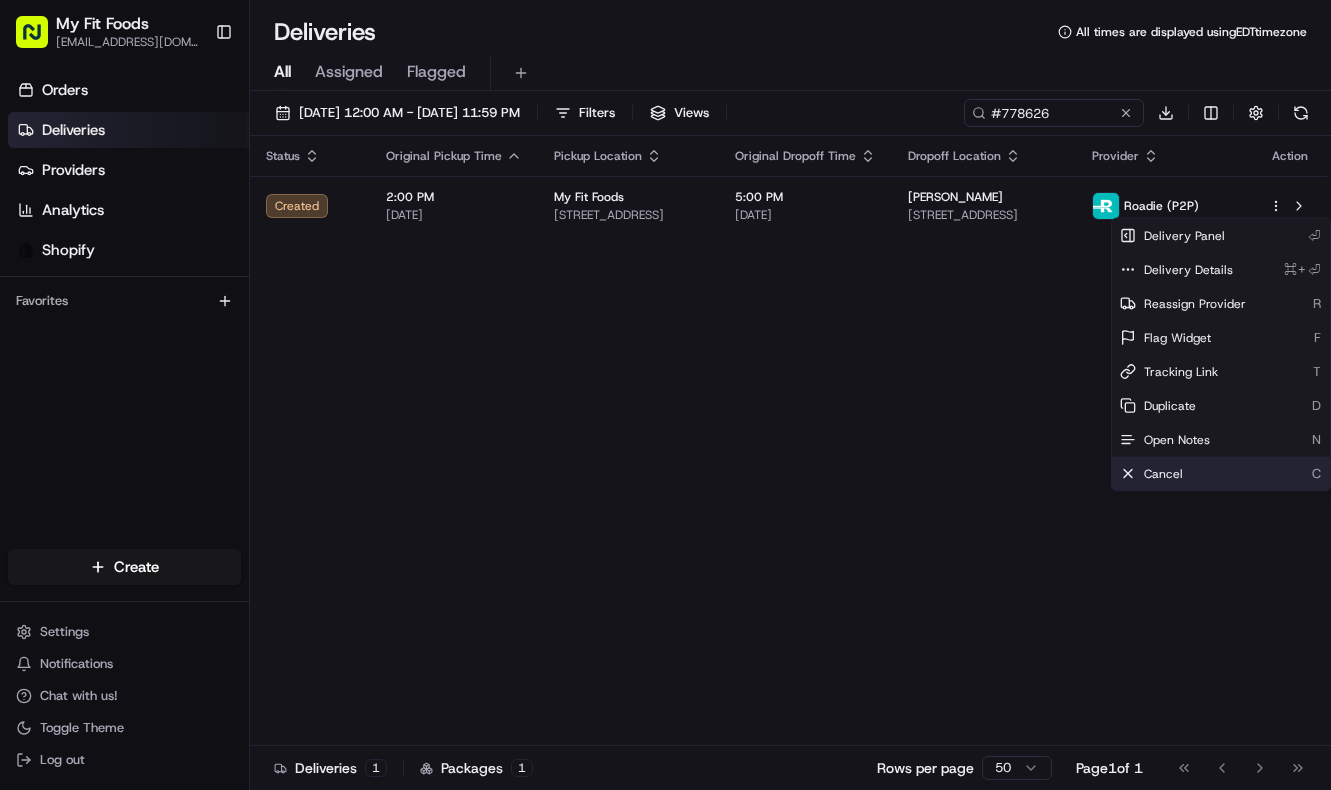 click on "Cancel C" at bounding box center (1221, 474) 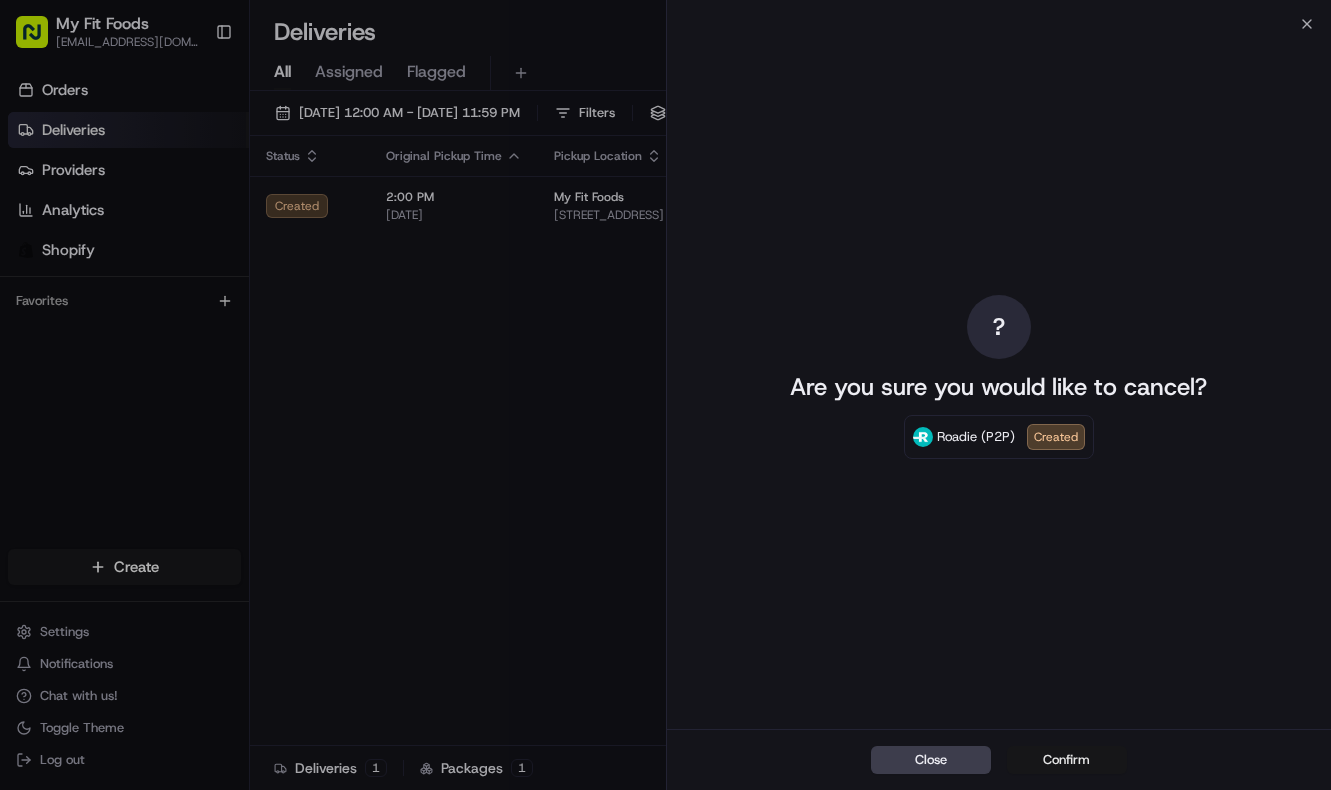 click on "Confirm" at bounding box center [1067, 760] 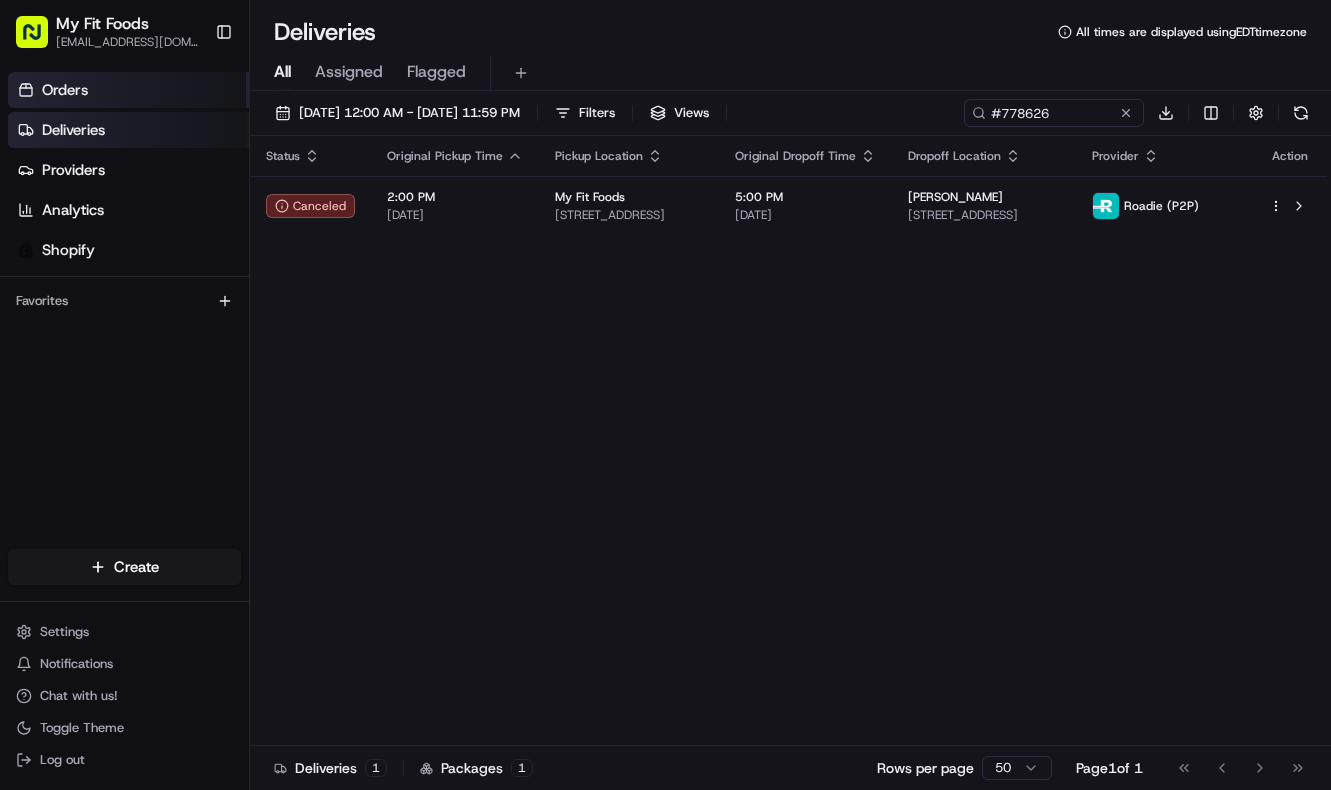 click on "Orders" at bounding box center [65, 90] 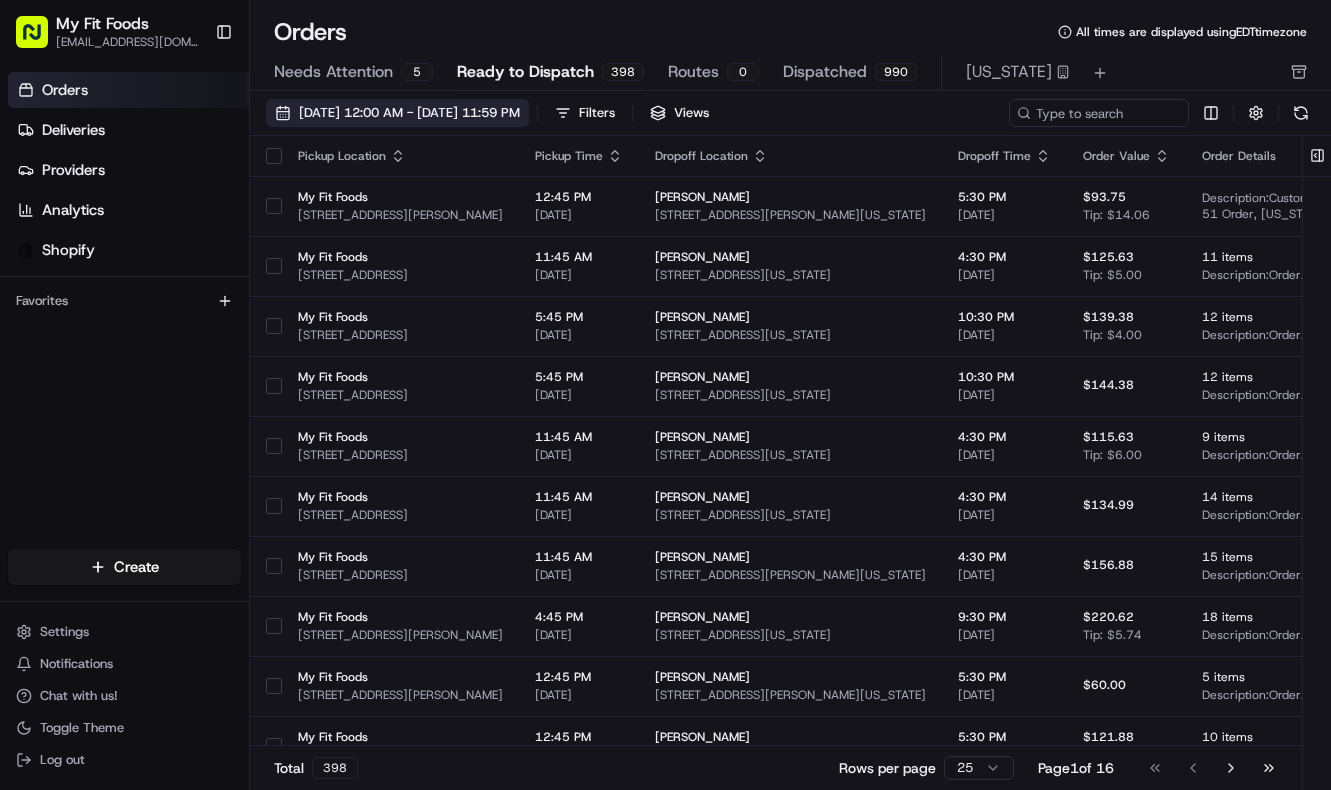 click on "[DATE] 12:00 AM - [DATE] 11:59 PM" at bounding box center (397, 113) 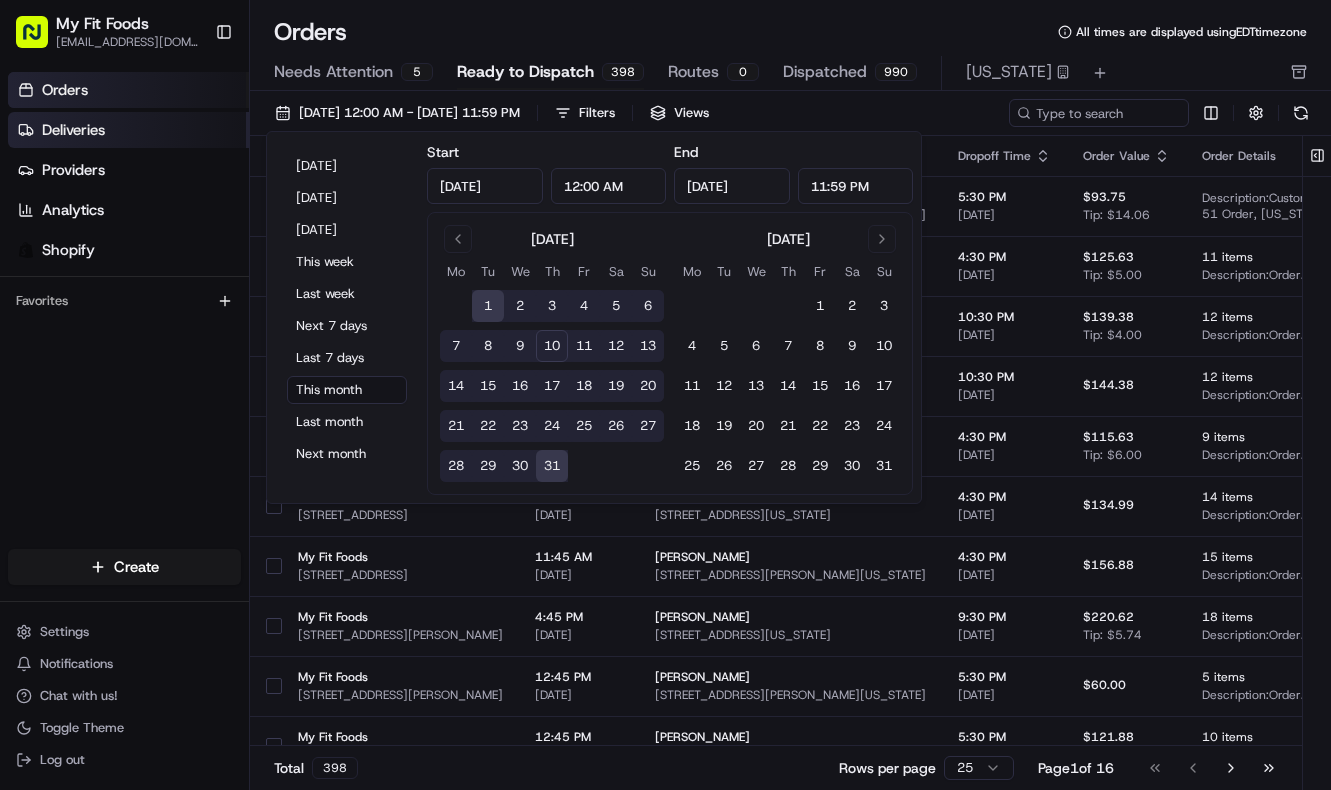 click on "Deliveries" at bounding box center [73, 130] 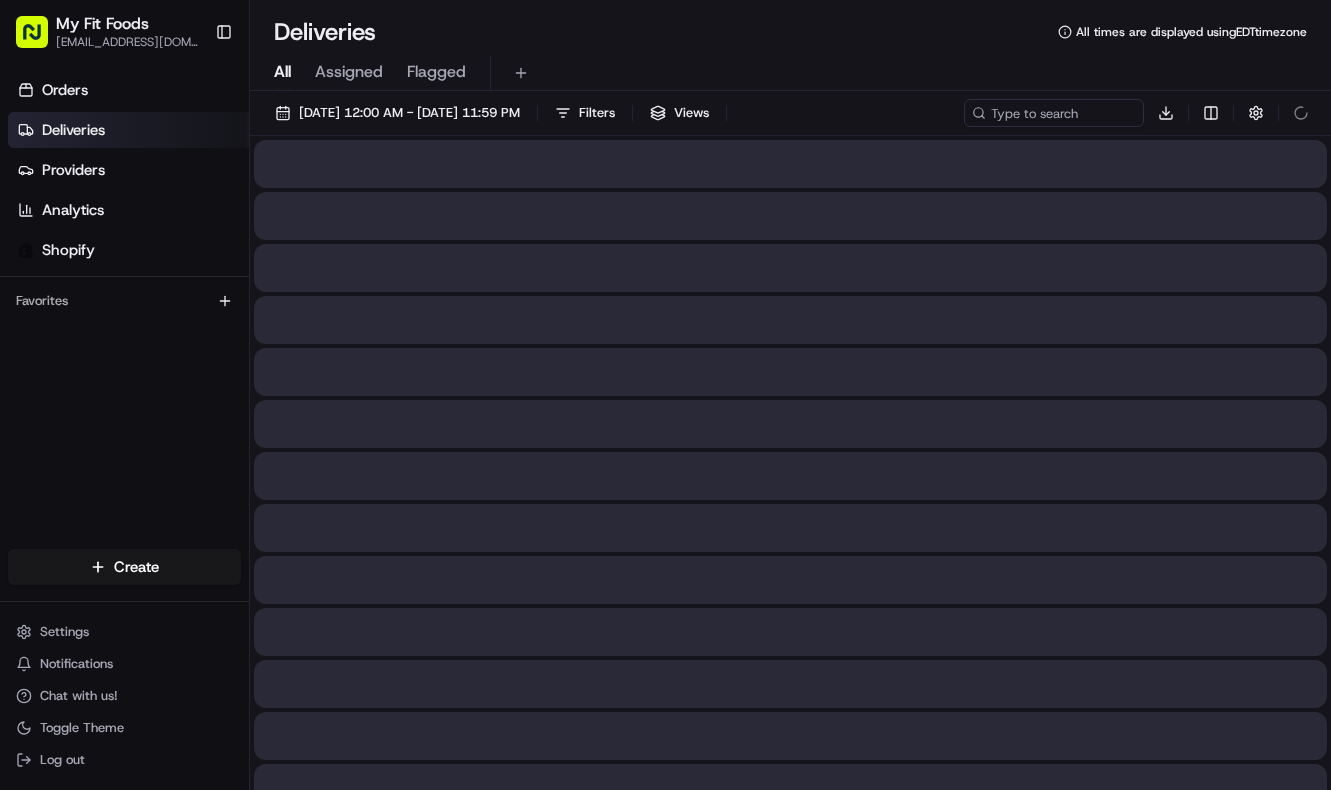 type 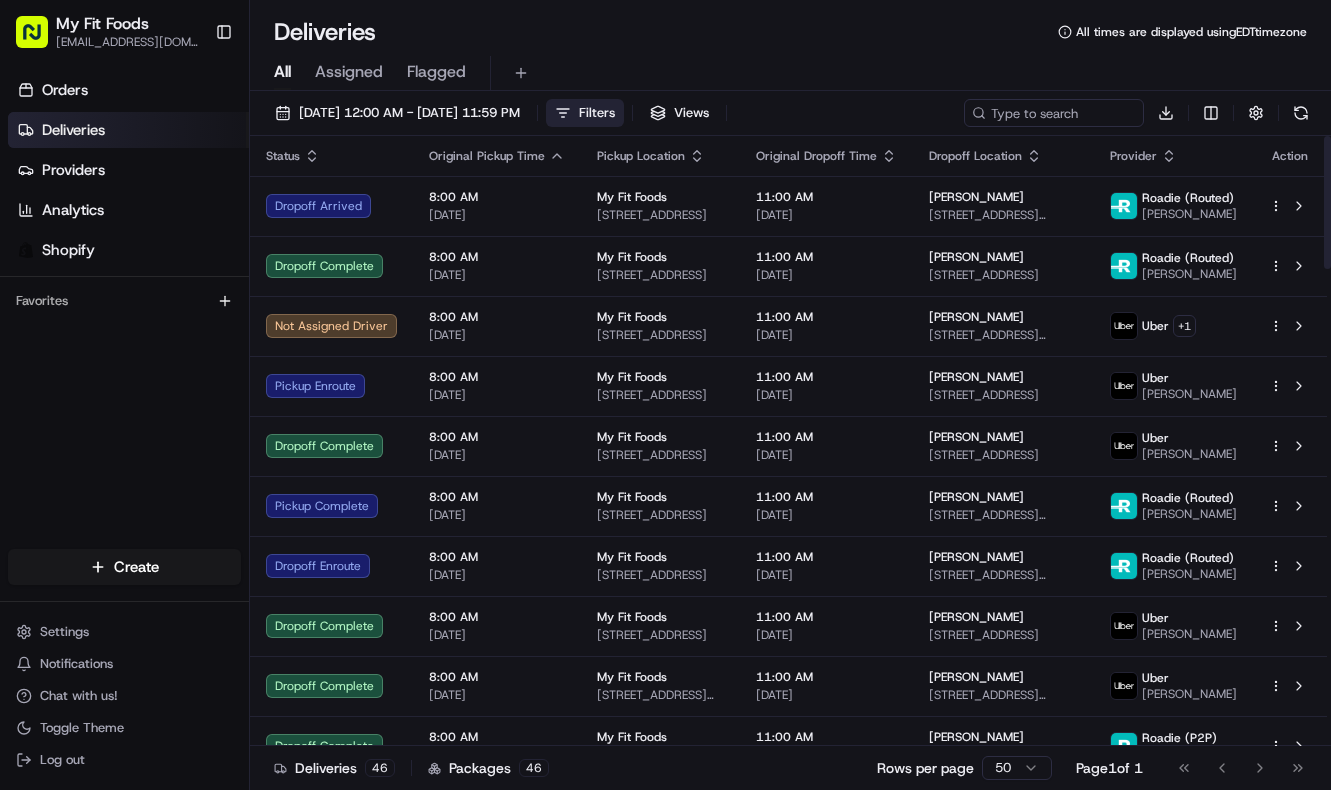 click on "Filters" at bounding box center [585, 113] 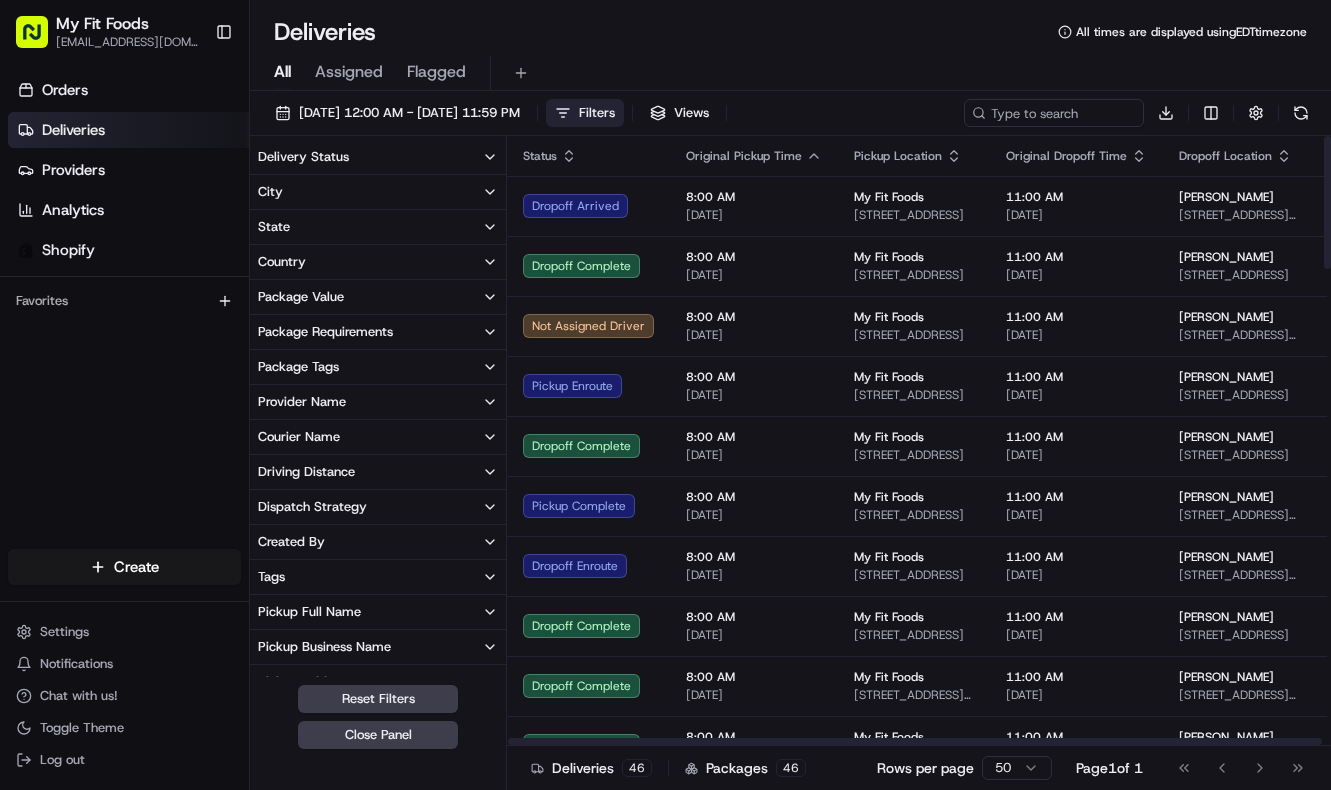 click on "Delivery Status" at bounding box center (378, 157) 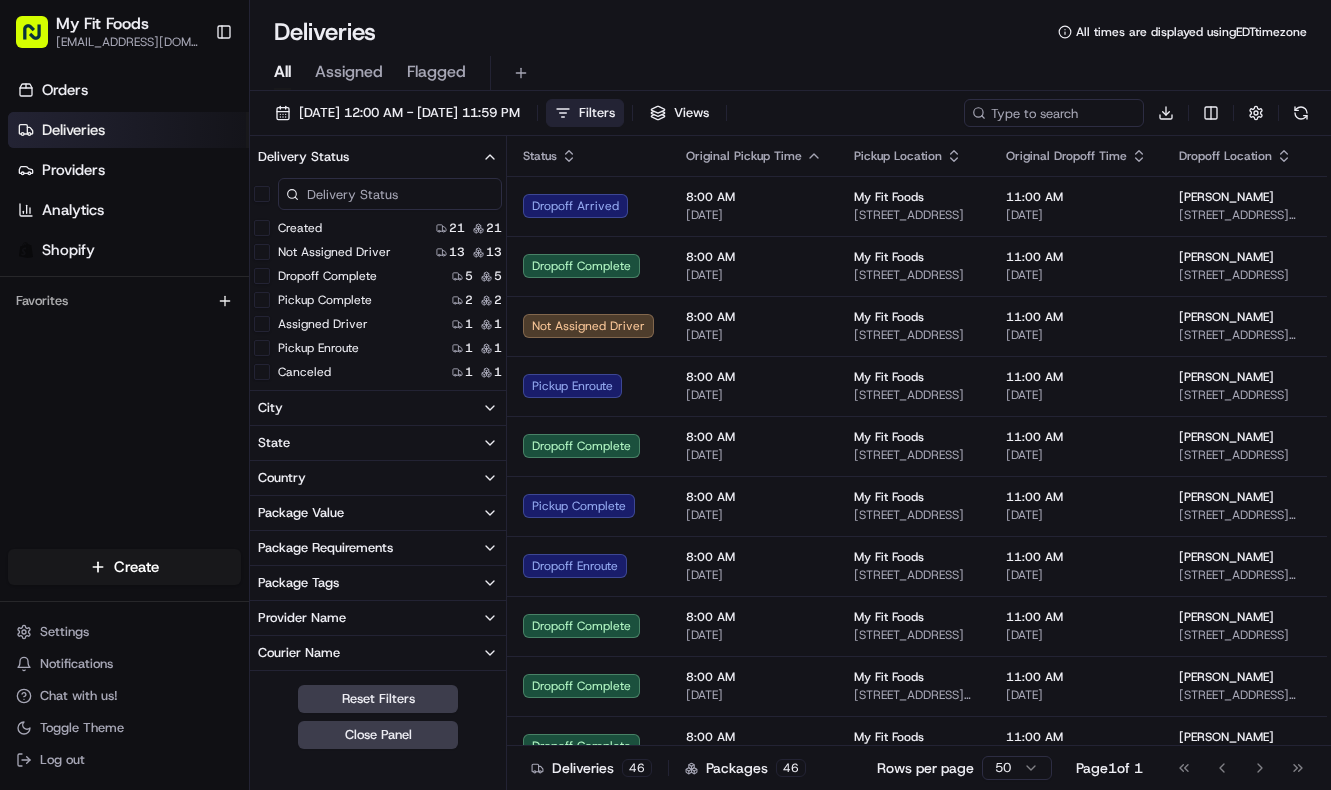 click on "Dropoff Complete" at bounding box center (262, 276) 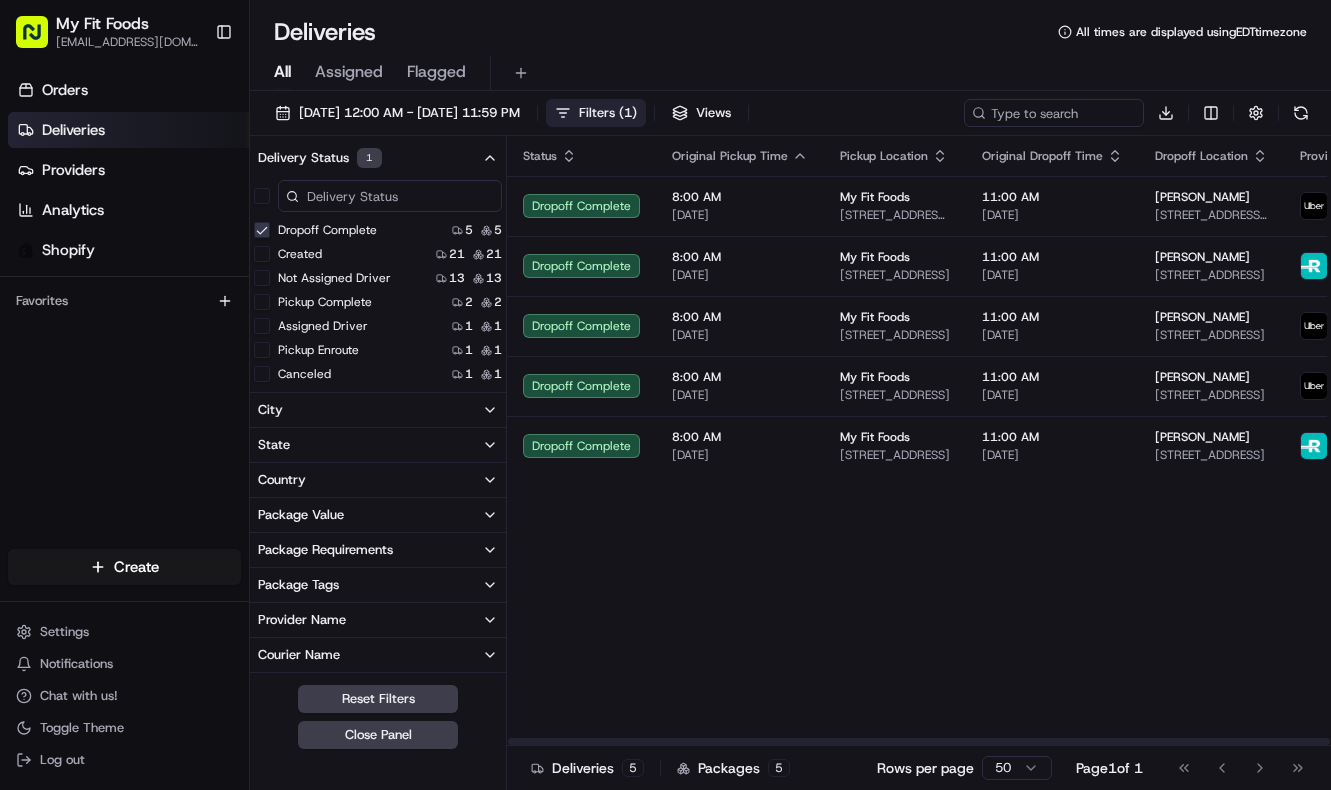 click on "All Assigned Flagged" at bounding box center (790, 73) 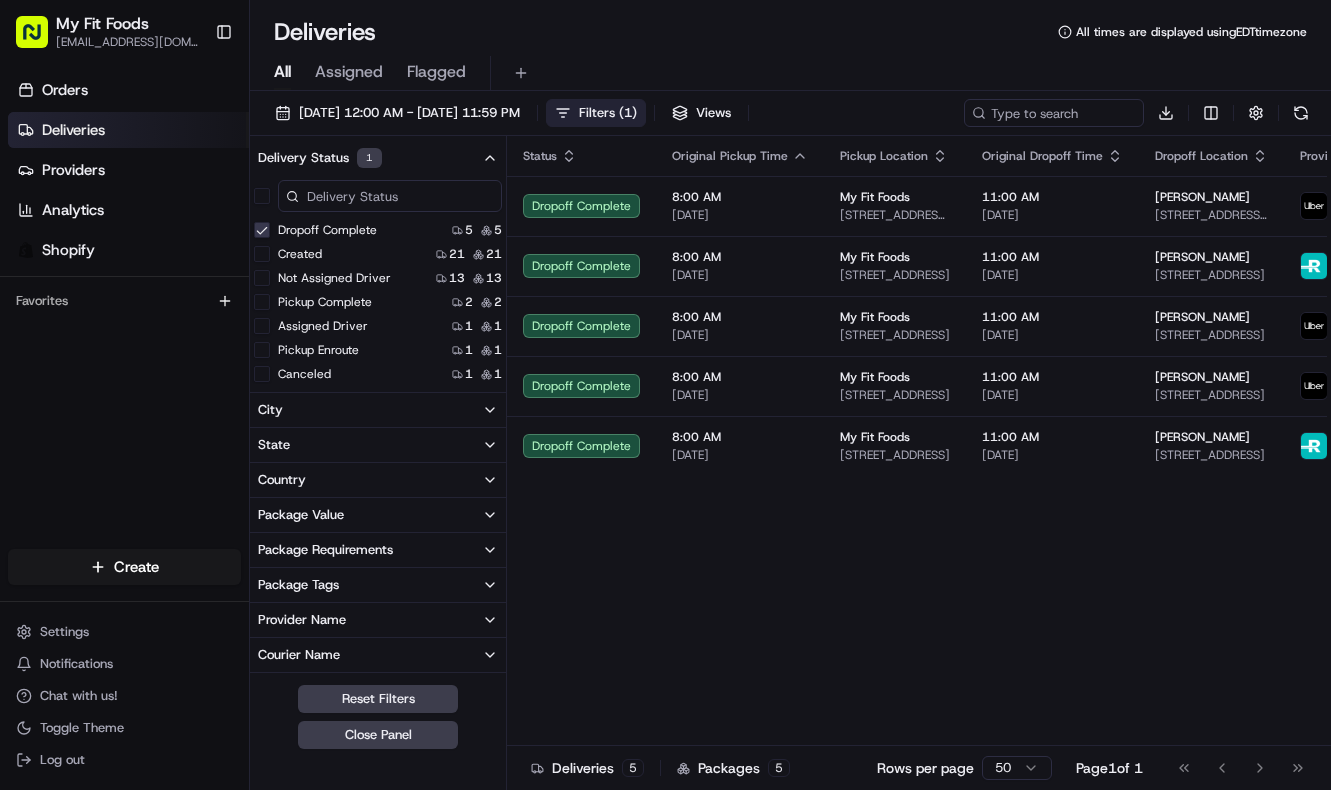 click on "07/10/2025 12:00 AM - 07/10/2025 11:59 PM Filters ( 1 ) Views Download Delivery Status 1 Dropoff Complete 5 5 Created 21 21 Not Assigned Driver 13 13 Pickup Complete 2 2 Assigned Driver 1 1 Pickup Enroute 1 1 Canceled 1 1 Dropoff Arrived 1 1 Dropoff Enroute 1 1 Arrived At Facility 0 0 Awaiting Consignee Pickup 0 0 Awaiting Consignor Dropoff 0 0 Canceled By Auto Reassign 0 0 Canceled By Nash 0 0 Canceled By Provider 0 0 Contacting Provider 0 0 Departed From Facility 0 0 Dispatch Failure 0 0 Dispatched To Provider 0 0 Expired 0 0 Failed 0 0 In Transit 0 0 Label Created 0 0 Manifested 0 0 Pickup Arrived 0 0 Planned Selection 0 0 Return Arrived 0 0 Return In Progress 0 0 Returned 0 0 Returned To Store 0 0 Scheduled 0 0 Sent To Provider 0 0 Started 0 0 City State Country Package Value Package Requirements Package Tags Provider Name Courier Name Driving Distance Dispatch Strategy Created By Tags Pickup Full Name Pickup Business Name Pickup Address Pickup Store Location Dropoff Full Name Dropoff Business Name Status" at bounding box center [790, 442] 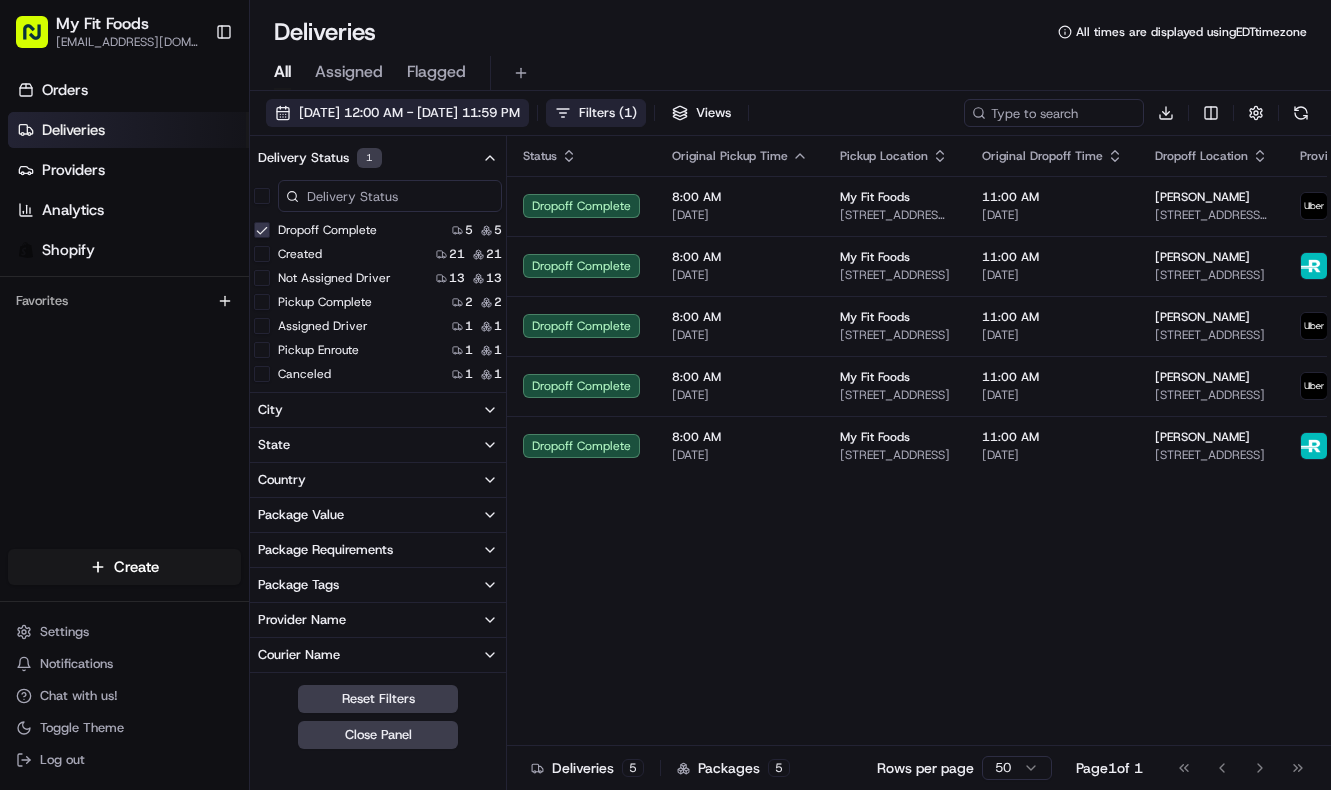 click on "[DATE] 12:00 AM - [DATE] 11:59 PM" at bounding box center [409, 113] 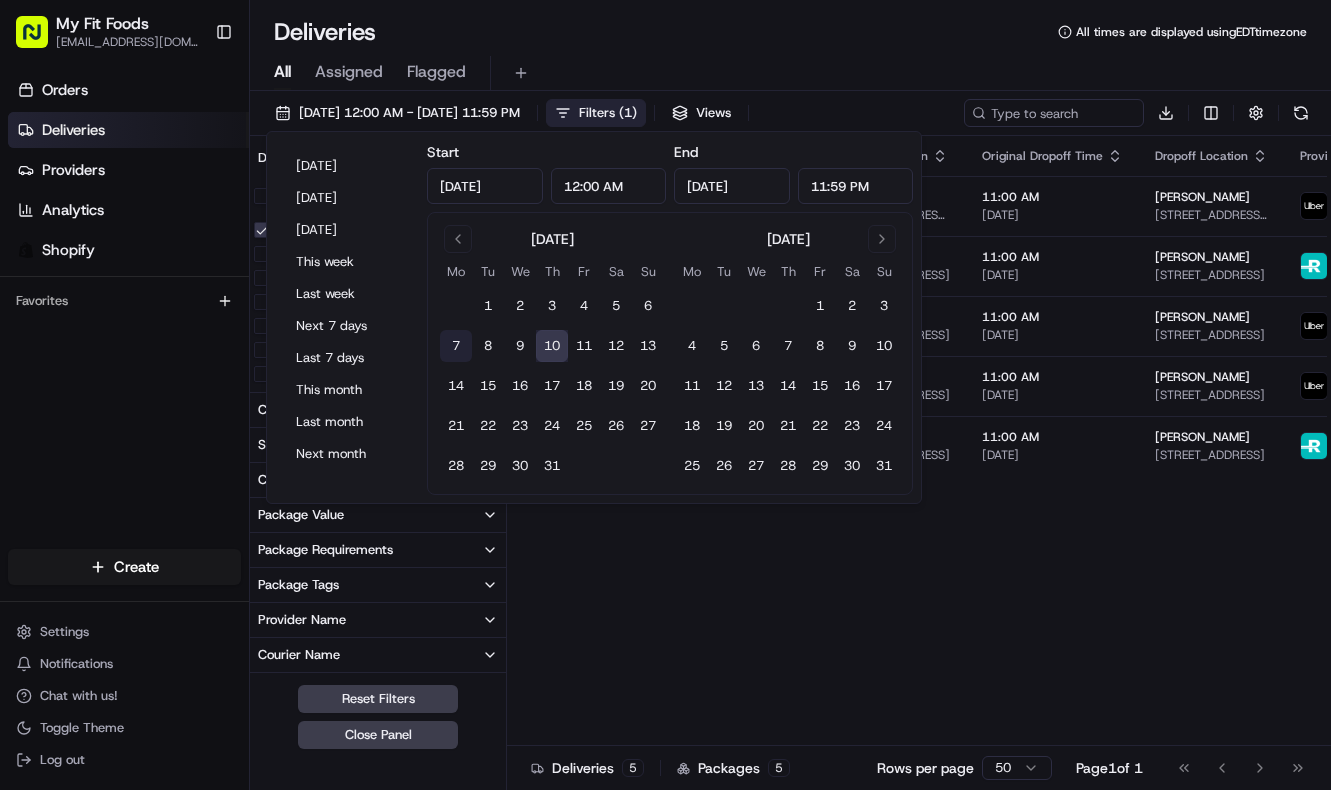 click on "7" at bounding box center [456, 346] 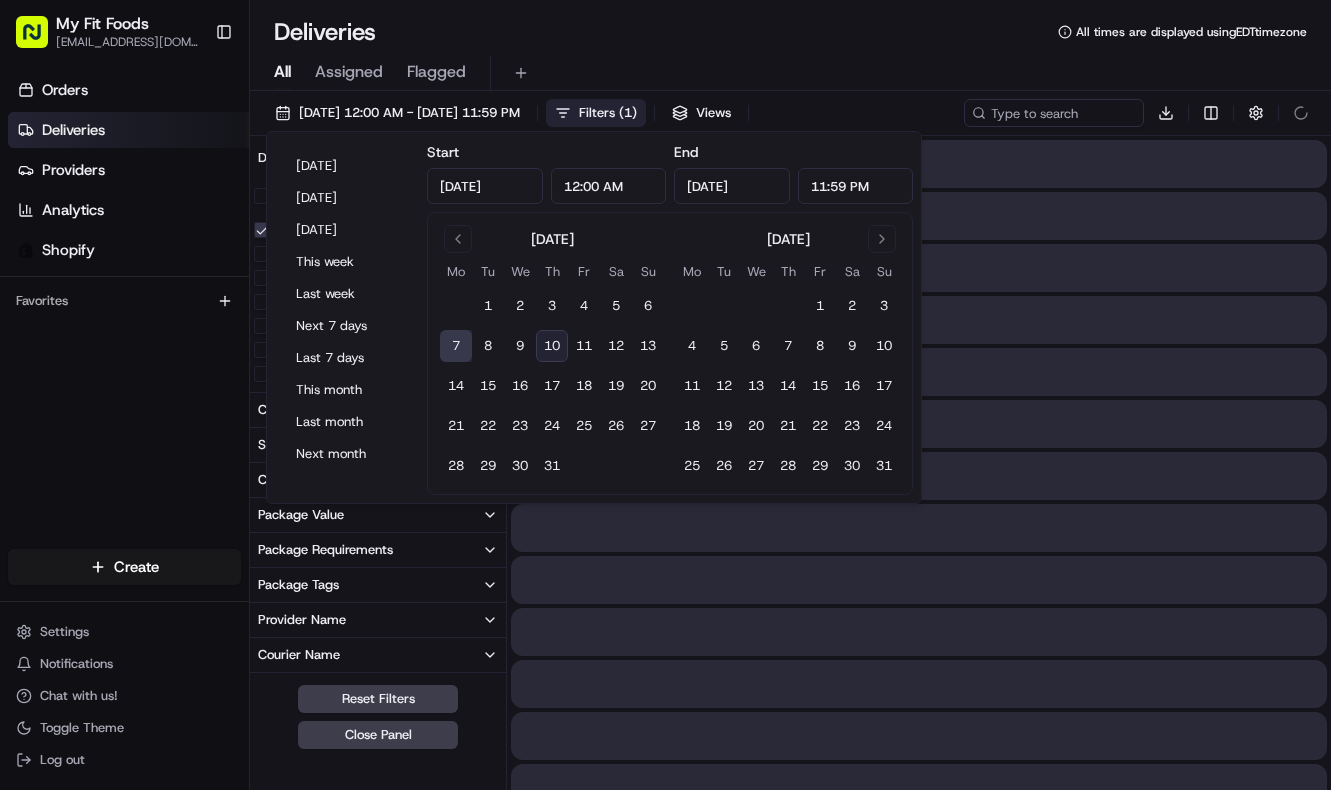 click on "7" at bounding box center [456, 346] 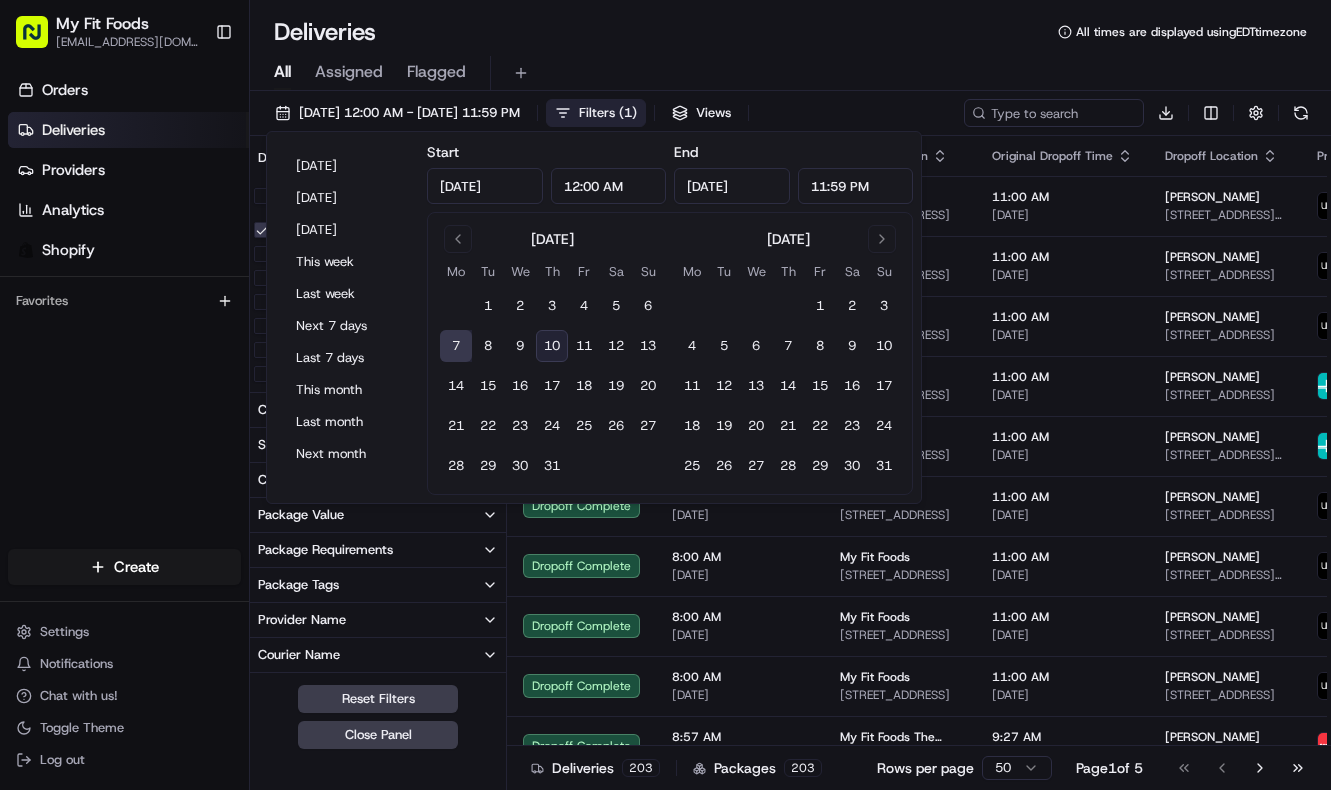 click on "7" at bounding box center (456, 346) 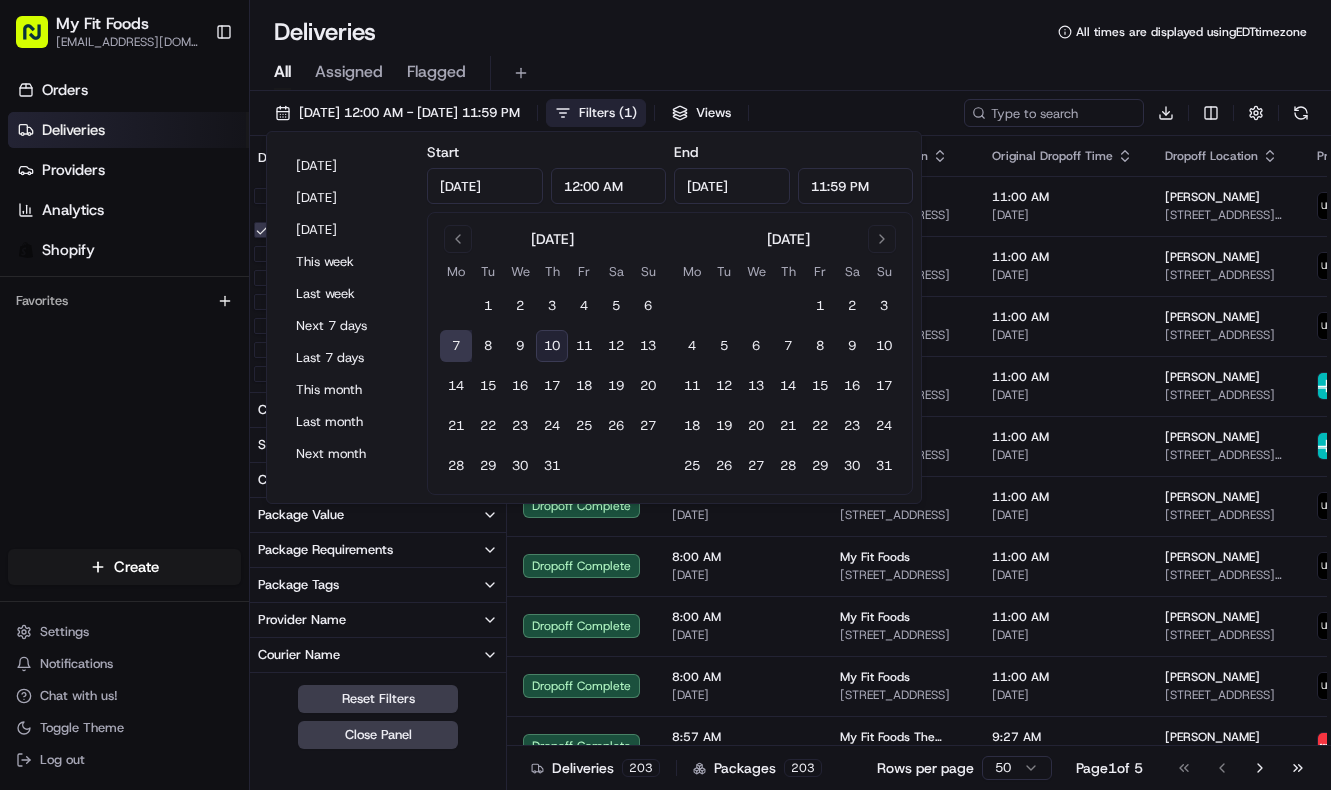 click on "All Assigned Flagged" at bounding box center (790, 69) 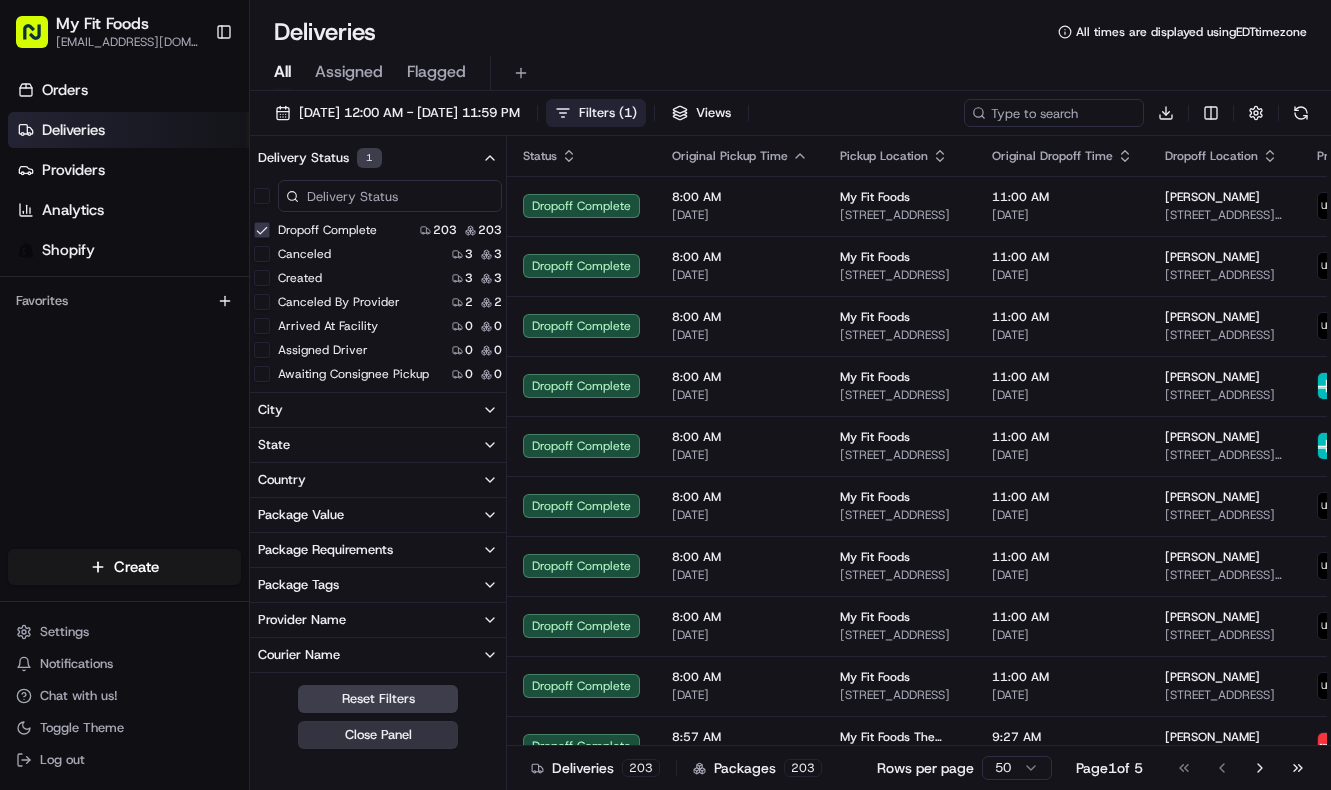 click on "Close Panel" at bounding box center [378, 735] 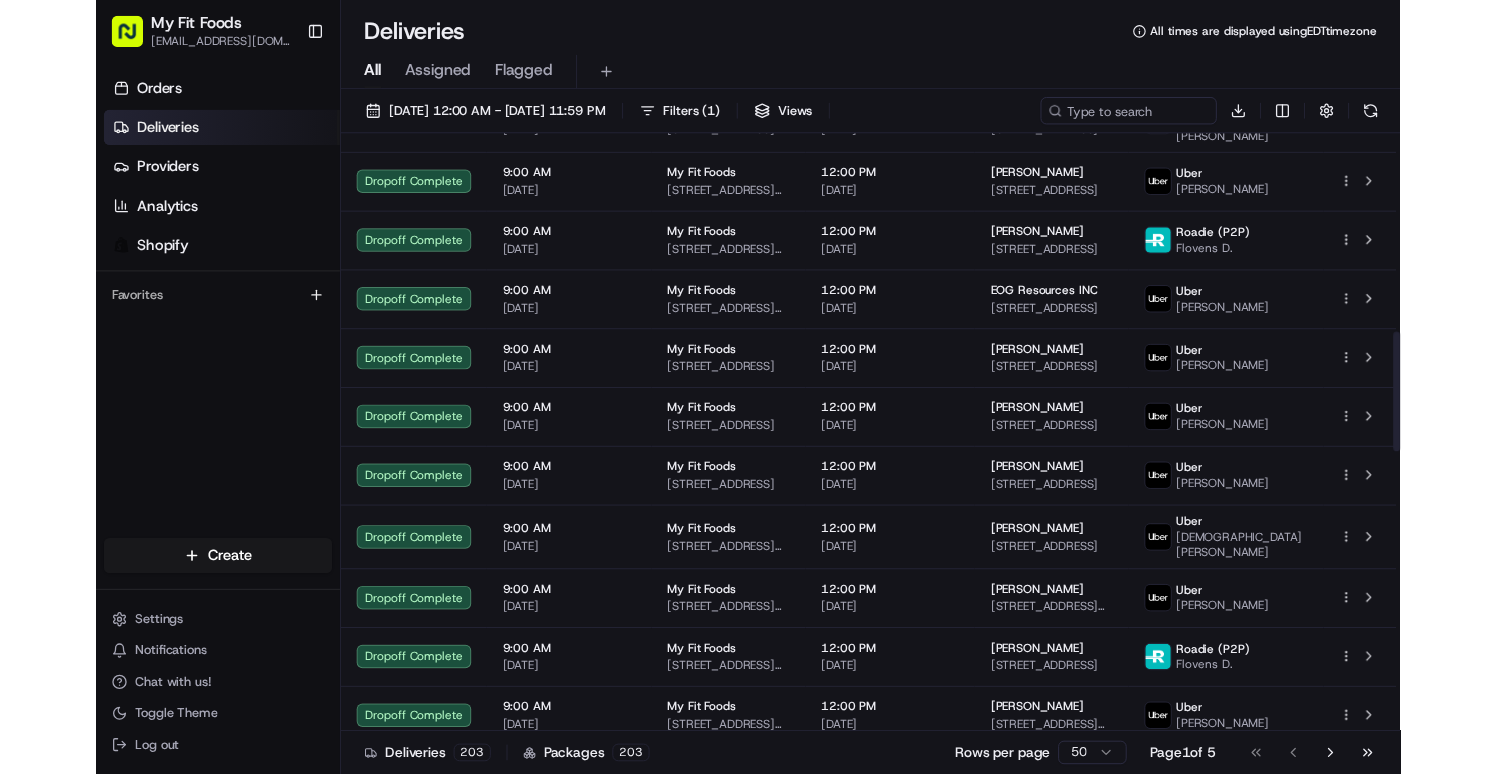 scroll, scrollTop: 0, scrollLeft: 0, axis: both 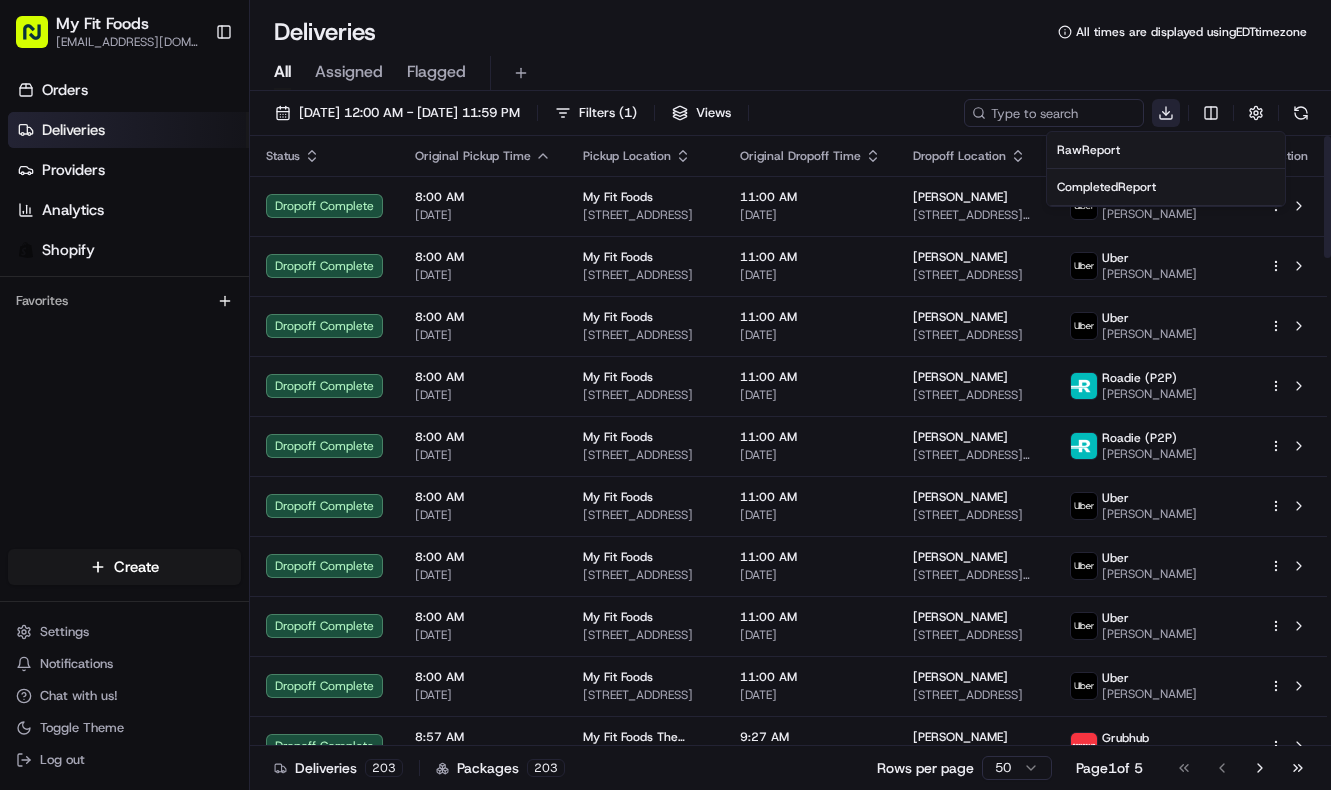 click on "My Fit Foods support@myfitfoods.com Toggle Sidebar Orders Deliveries Providers Analytics Shopify Favorites Main Menu Members & Organization Organization Users Roles Preferences Customization Tracking Orchestration Automations Dispatch Strategy Optimization Strategy Locations Pickup Locations Dropoff Locations Shifts Billing Billing Refund Requests Integrations Notification Triggers Webhooks API Keys Request Logs Create Settings Notifications Chat with us! Toggle Theme Log out Deliveries All times are displayed using  EDT  timezone All Assigned Flagged 07/07/2025 12:00 AM - 07/07/2025 11:59 PM Filters ( 1 ) Views Download Status Original Pickup Time Pickup Location Original Dropoff Time Dropoff Location Provider Action Dropoff Complete 8:00 AM 07/07/2025 My Fit Foods 3239 Southwest Fwy, Houston, TX 77027, USA 11:00 AM 07/07/2025 Alexa Peavey 1400 McKinney St #1603, Houston, TX 77010, USA Uber Carlos M. Dropoff Complete 8:00 AM 07/07/2025 My Fit Foods 3239 Southwest Fwy, Houston, TX 77027, USA 1" at bounding box center [665, 395] 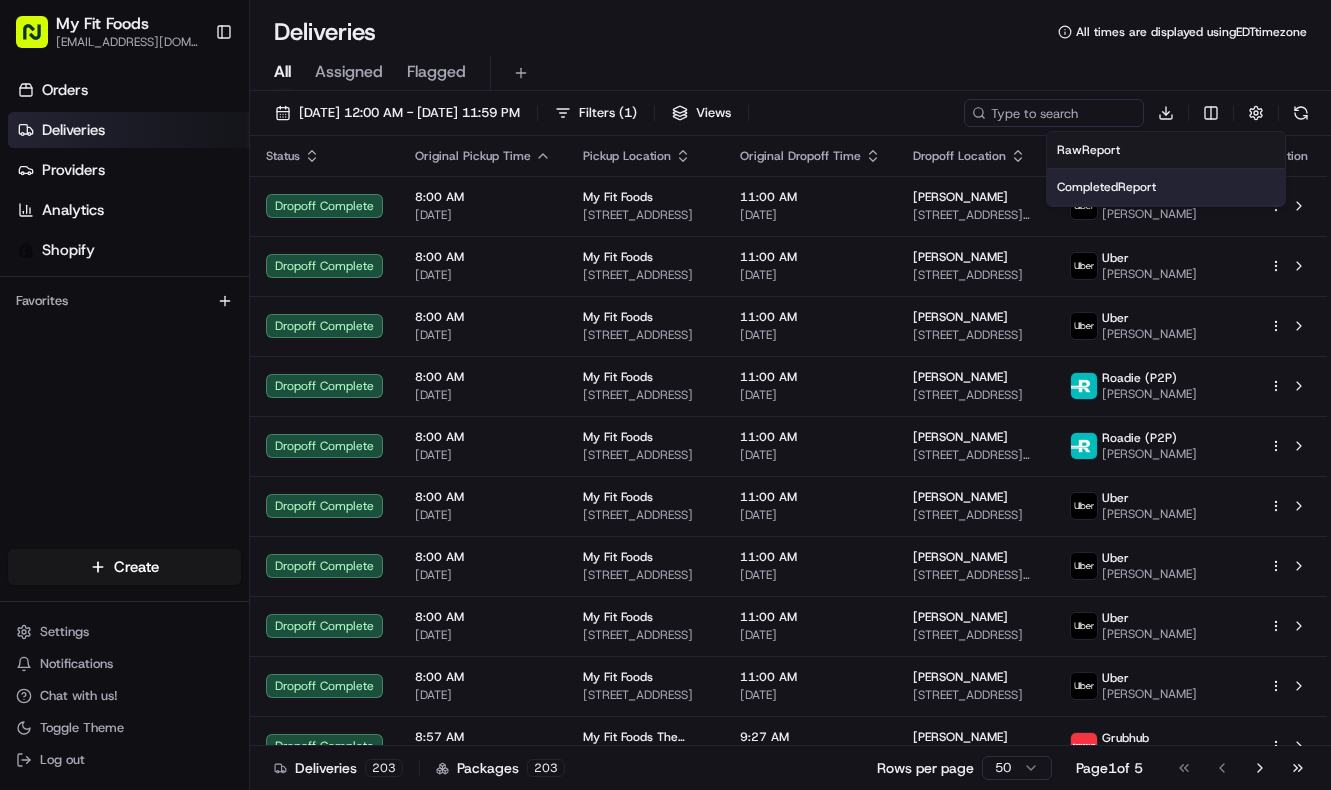 click on "Completed  Report" at bounding box center (1106, 187) 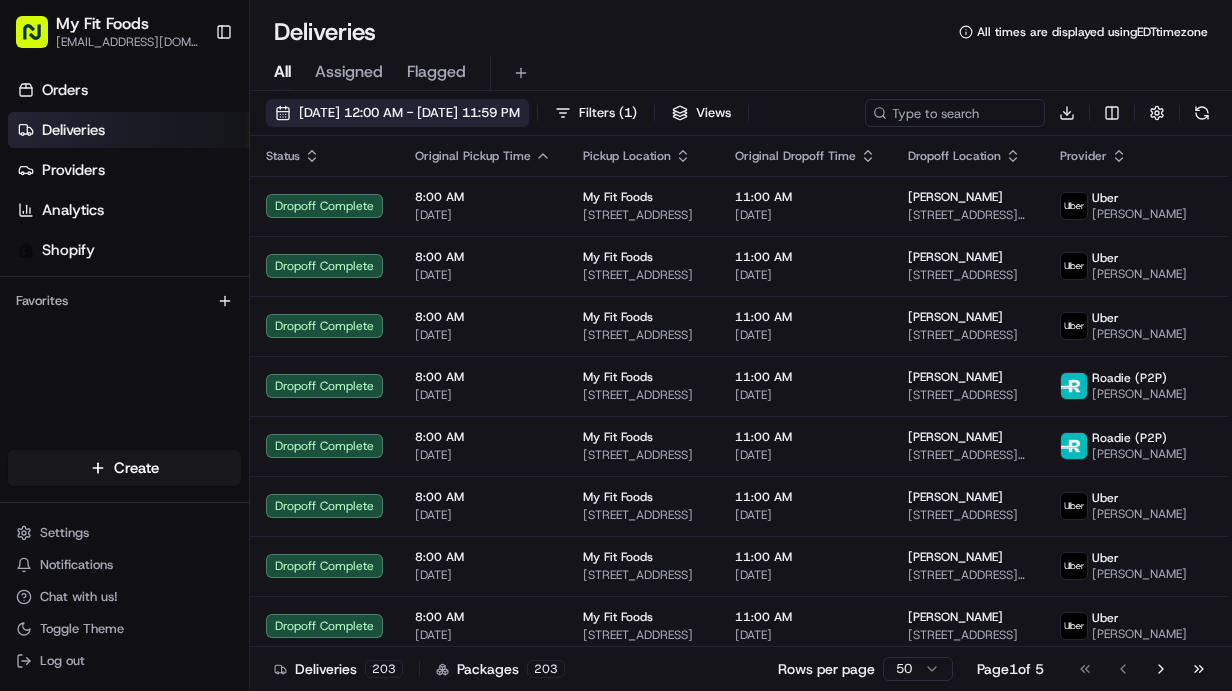 click on "07/07/2025 12:00 AM - 07/07/2025 11:59 PM" at bounding box center (397, 113) 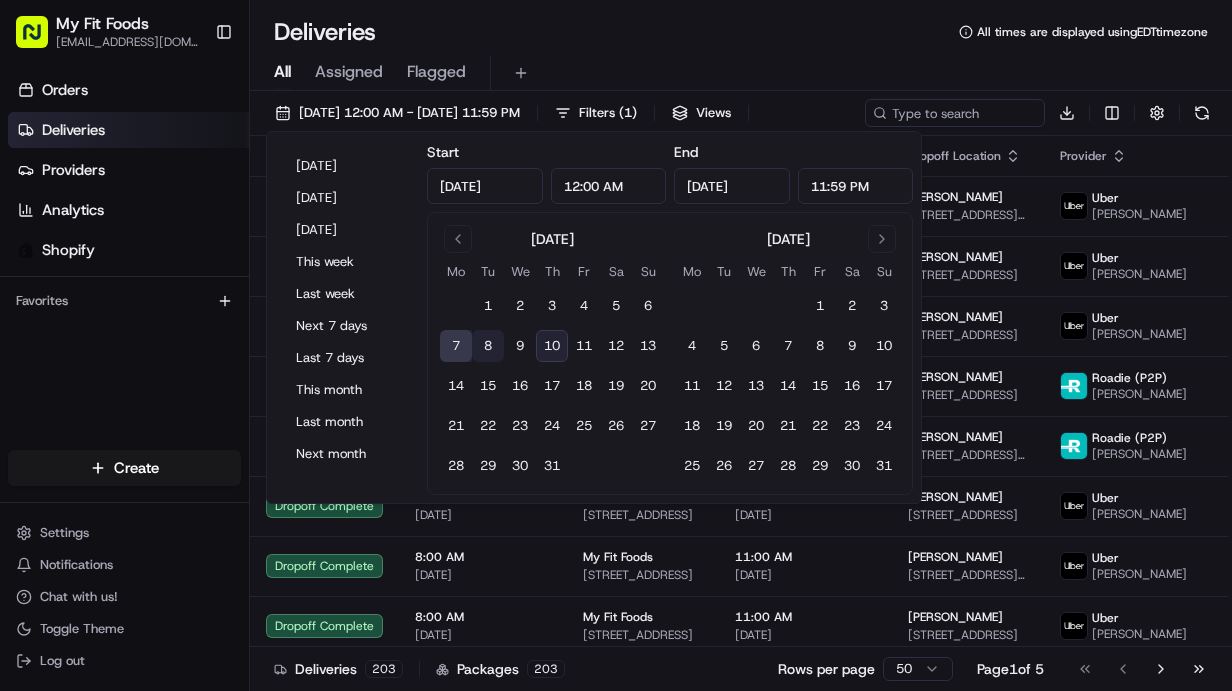 click on "8" at bounding box center [488, 346] 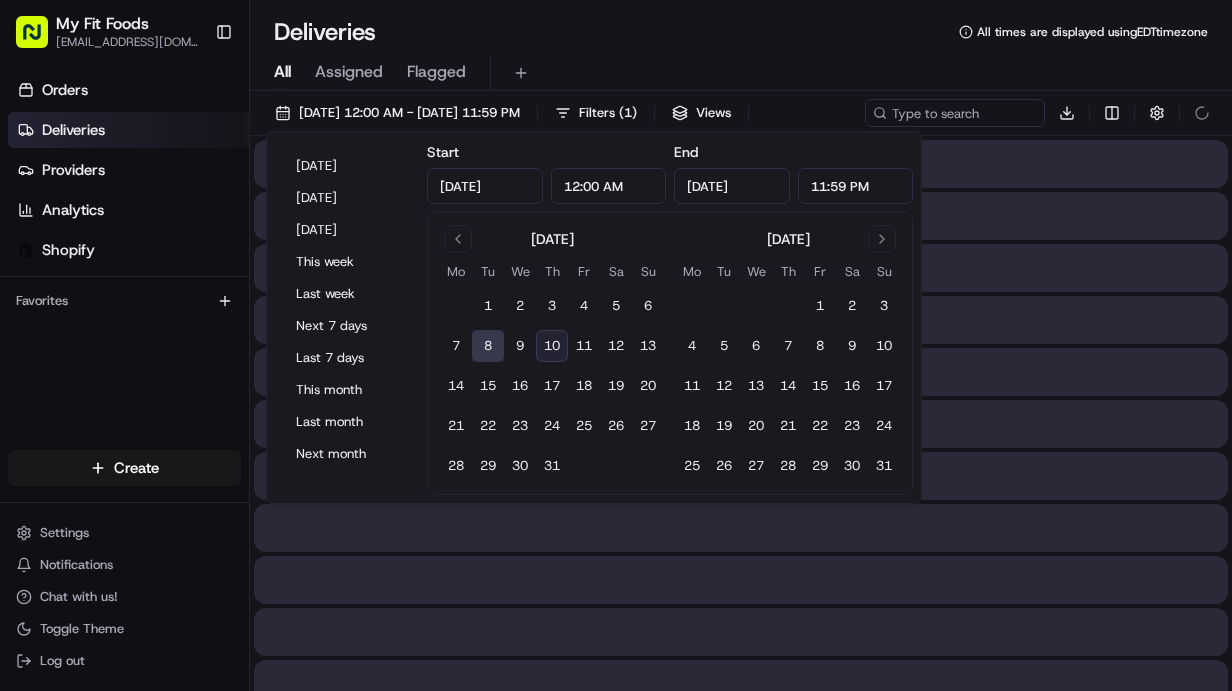 click on "8" at bounding box center [488, 346] 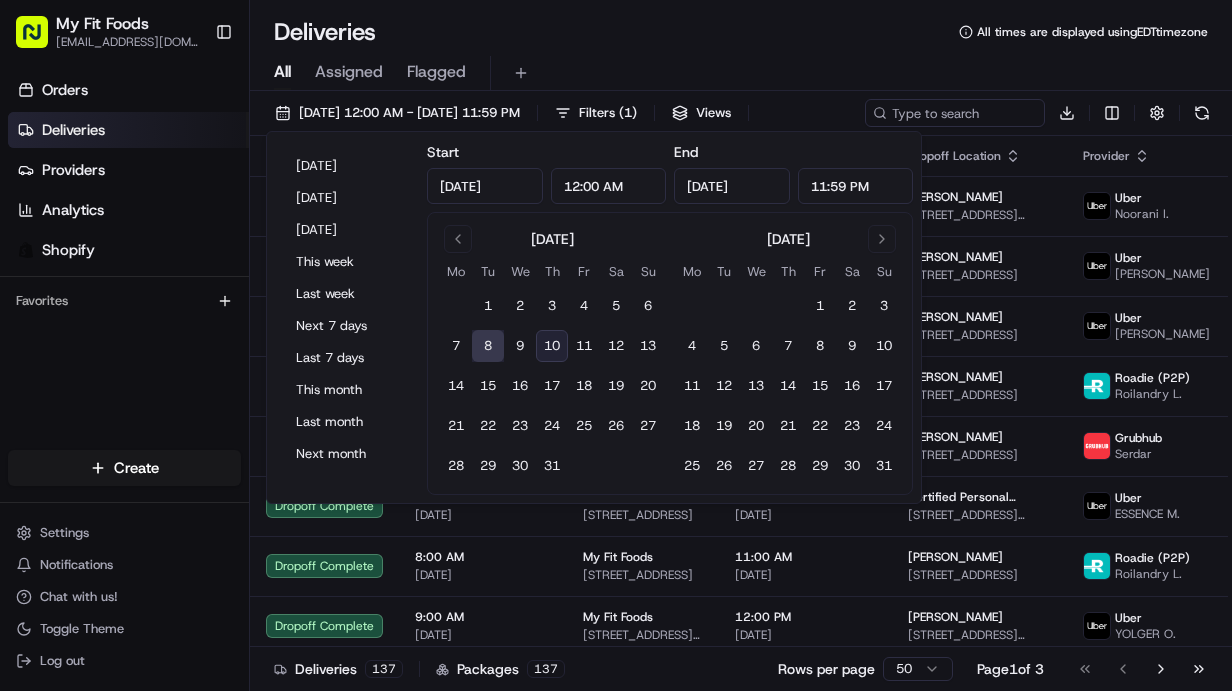 click on "Deliveries All times are displayed using  EDT  timezone" at bounding box center [741, 32] 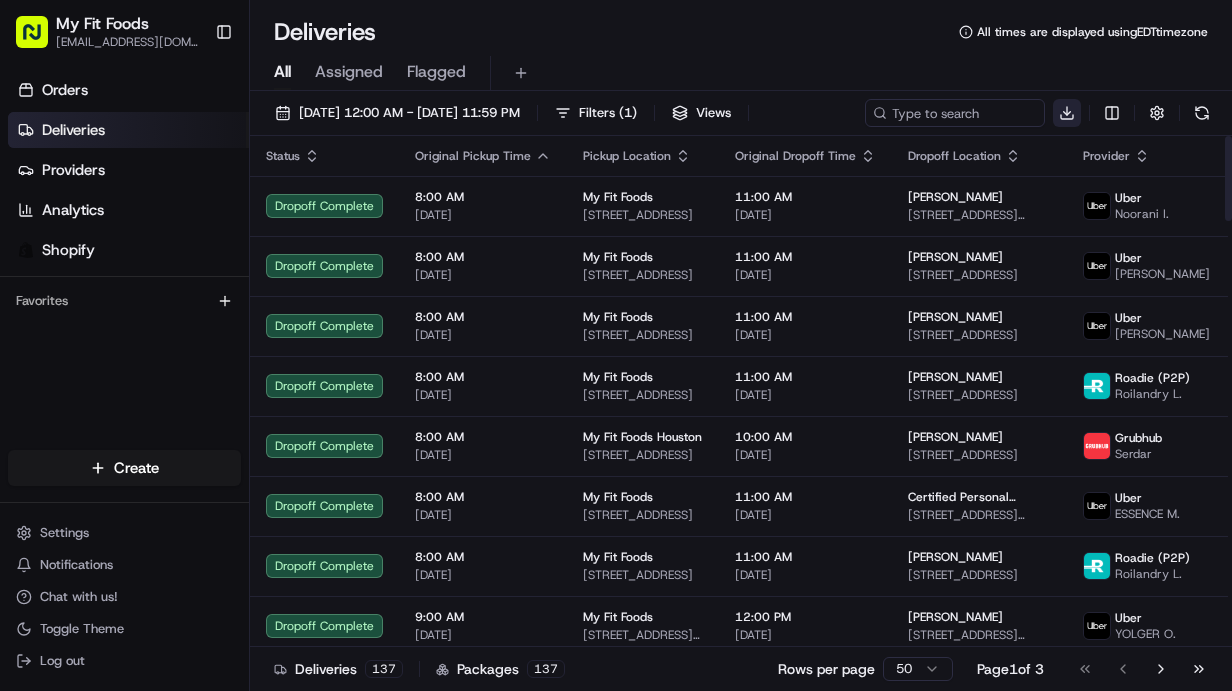 click on "My Fit Foods support@myfitfoods.com Toggle Sidebar Orders Deliveries Providers Analytics Shopify Favorites Main Menu Members & Organization Organization Users Roles Preferences Customization Tracking Orchestration Automations Dispatch Strategy Optimization Strategy Locations Pickup Locations Dropoff Locations Shifts Billing Billing Refund Requests Integrations Notification Triggers Webhooks API Keys Request Logs Create Settings Notifications Chat with us! Toggle Theme Log out Deliveries All times are displayed using  EDT  timezone All Assigned Flagged 07/08/2025 12:00 AM - 07/08/2025 11:59 PM Filters ( 1 ) Views Download Status Original Pickup Time Pickup Location Original Dropoff Time Dropoff Location Provider Action Dropoff Complete 8:00 AM 07/08/2025 My Fit Foods 2109 Hwy 6, Sugar Land, TX 77478, USA 11:00 AM 07/08/2025 Walter Spivey 3419 Garden Oaks St, Missouri City, TX 77459, USA Uber Noorani I. Dropoff Complete 8:00 AM 07/08/2025 My Fit Foods 11:00 AM 07/08/2025 Jazmine Staten Uber Uber" at bounding box center [616, 345] 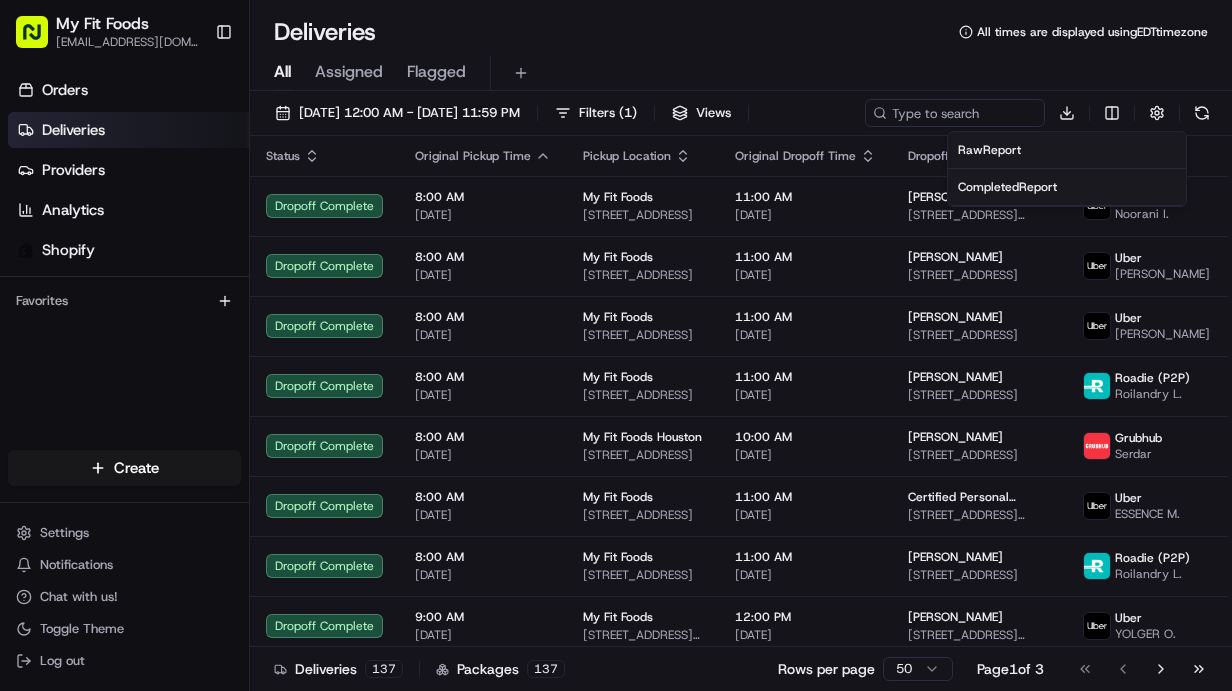 click on "Completed  Report" at bounding box center (1007, 187) 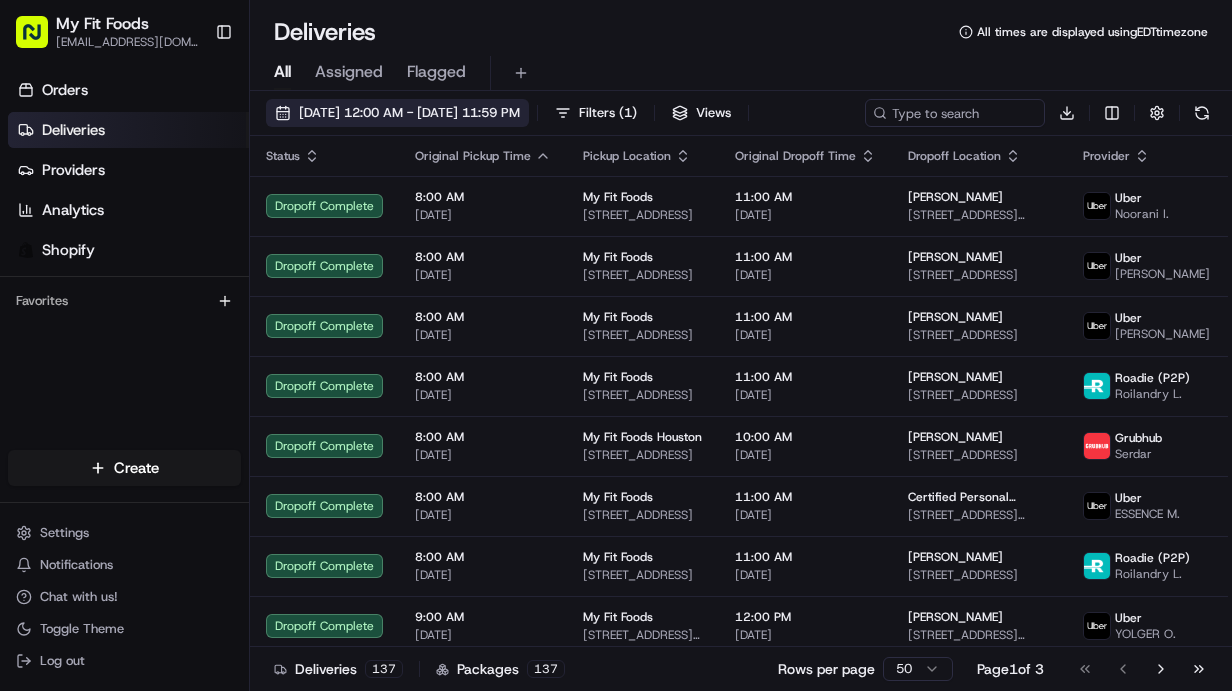 click on "07/08/2025 12:00 AM - 07/08/2025 11:59 PM" at bounding box center (397, 113) 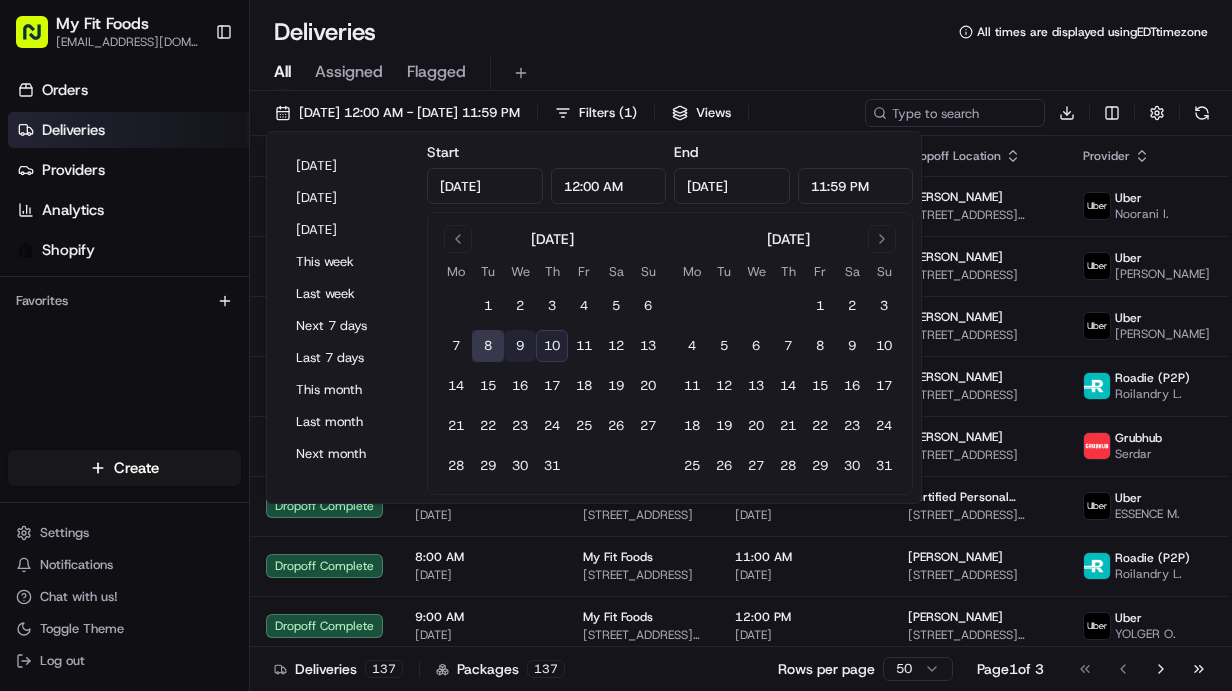 click on "9" at bounding box center [520, 346] 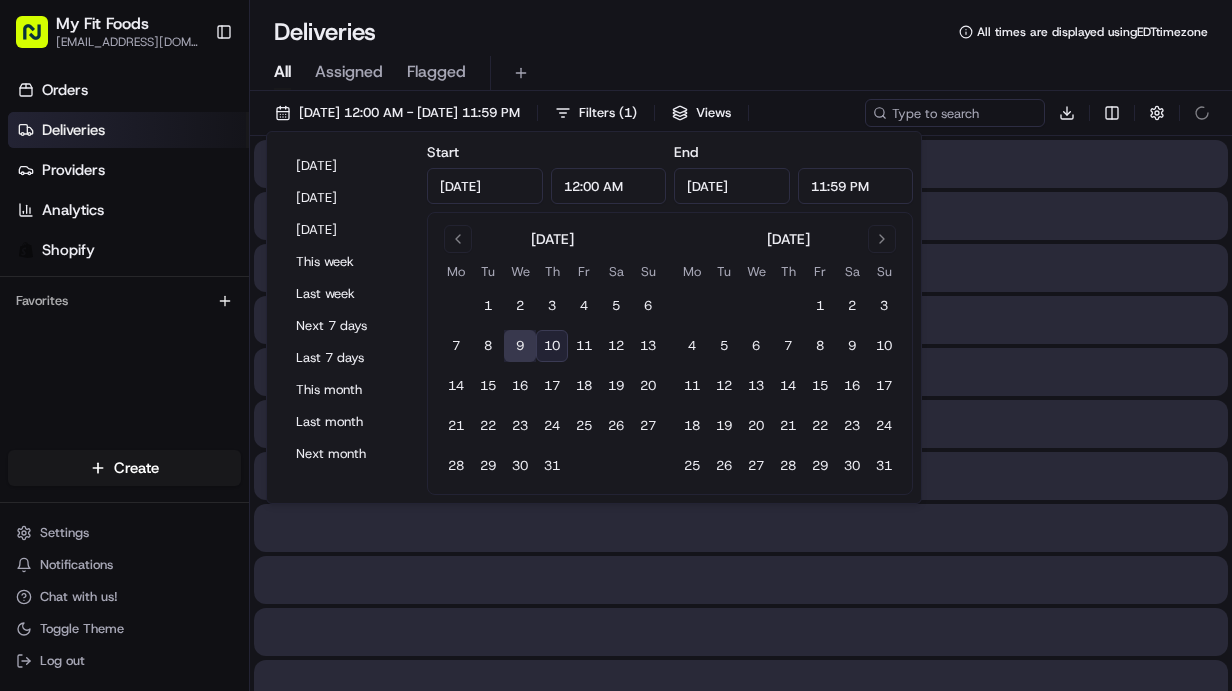 click on "9" at bounding box center (520, 346) 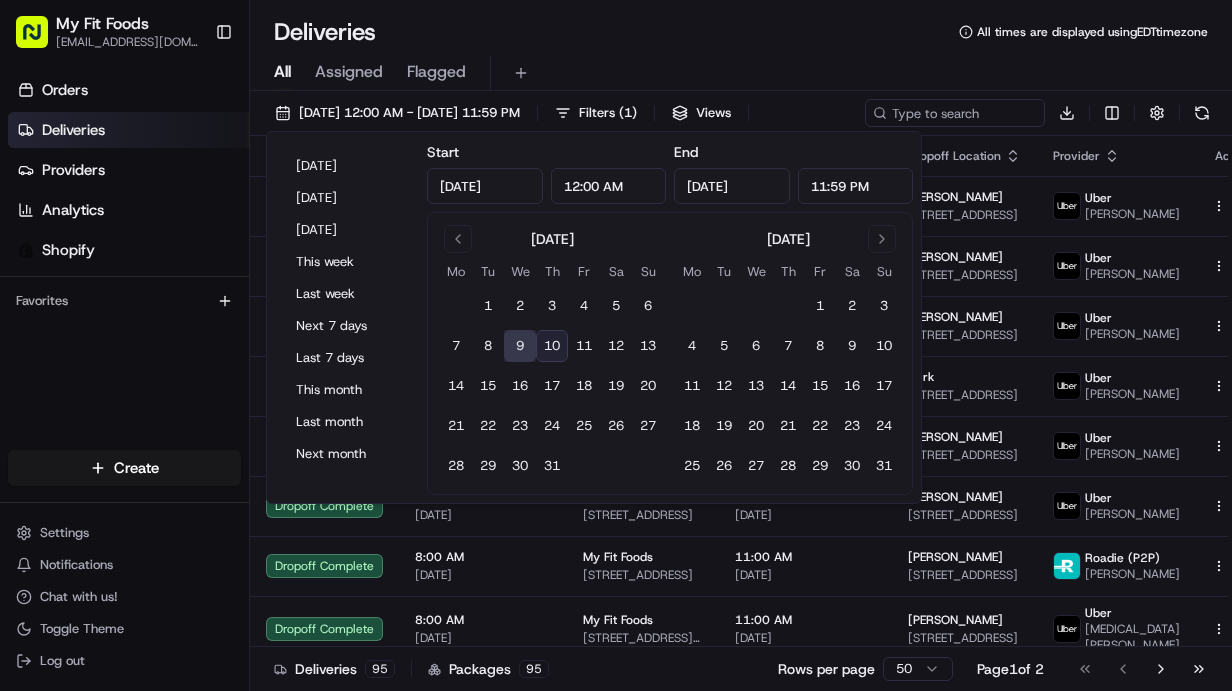 click on "9" at bounding box center (520, 346) 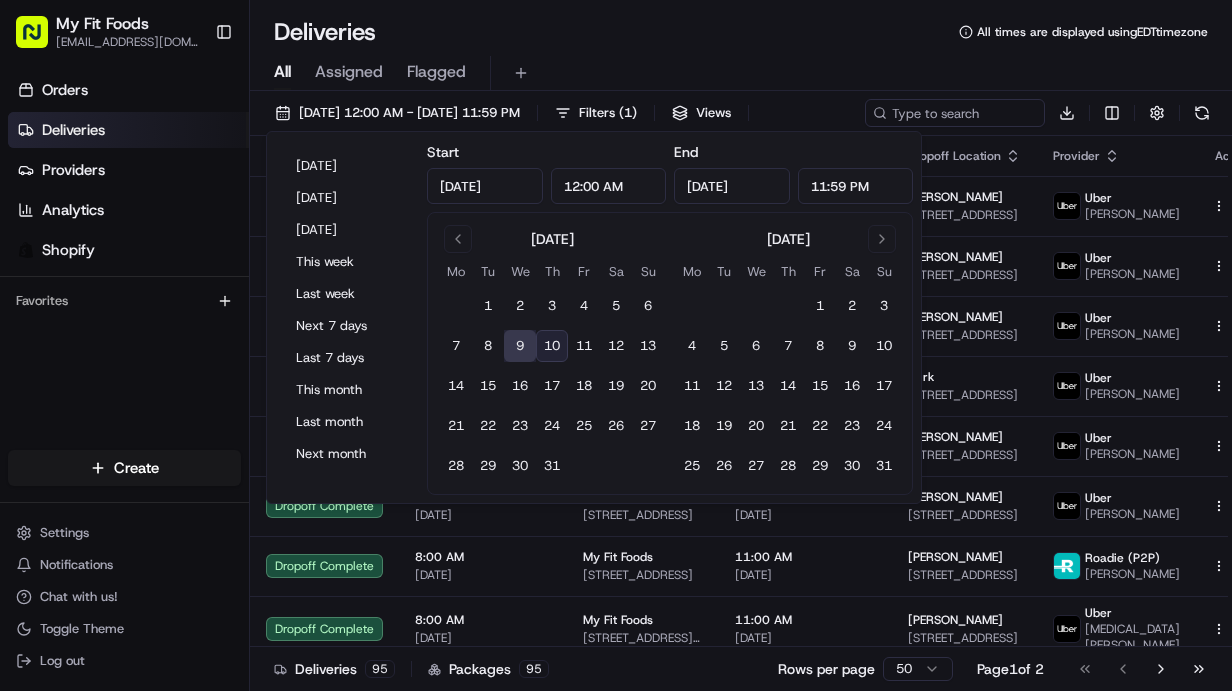 click on "All Assigned Flagged" at bounding box center [741, 73] 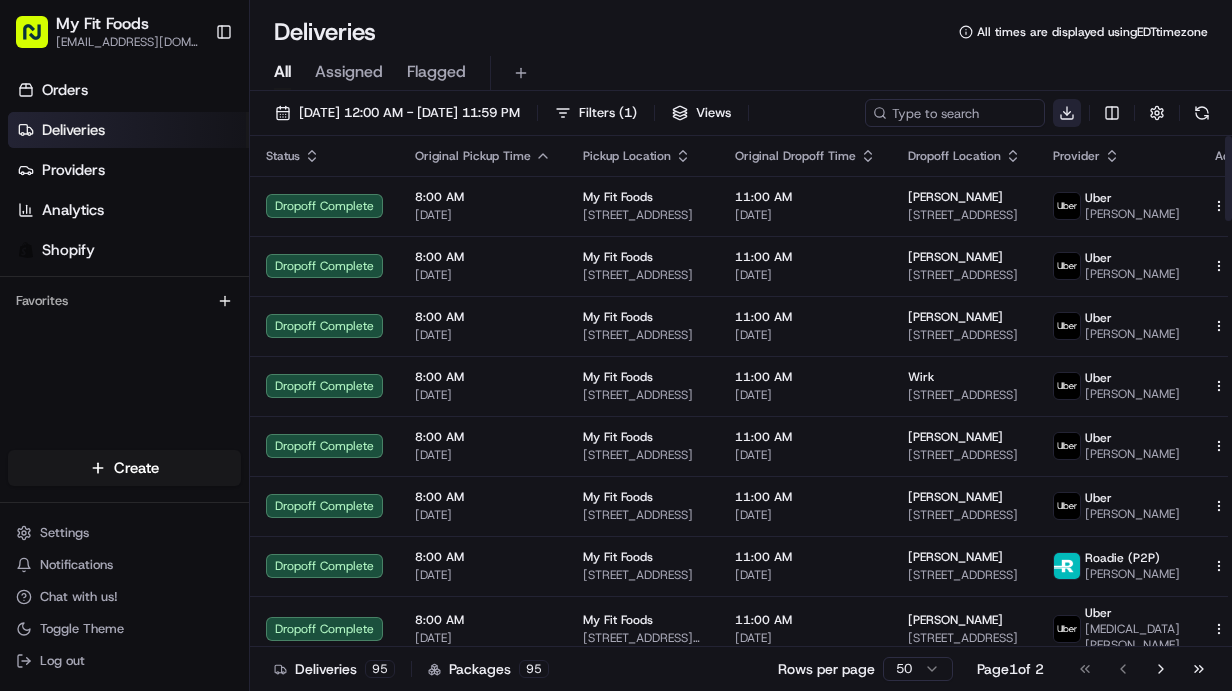 click on "My Fit Foods support@myfitfoods.com Toggle Sidebar Orders Deliveries Providers Analytics Shopify Favorites Main Menu Members & Organization Organization Users Roles Preferences Customization Tracking Orchestration Automations Dispatch Strategy Optimization Strategy Locations Pickup Locations Dropoff Locations Shifts Billing Billing Refund Requests Integrations Notification Triggers Webhooks API Keys Request Logs Create Settings Notifications Chat with us! Toggle Theme Log out Deliveries All times are displayed using  EDT  timezone All Assigned Flagged 07/09/2025 12:00 AM - 07/09/2025 11:59 PM Filters ( 1 ) Views Download Status Original Pickup Time Pickup Location Original Dropoff Time Dropoff Location Provider Action Dropoff Complete 8:00 AM 07/09/2025 My Fit Foods 2802 N Shepherd Dr Ste 100, Houston, TX 77008, USA 11:00 AM 07/09/2025 Stacey Kelly 108 Castlegate Ln, Houston, TX 77065, USA Uber DENIS N. Dropoff Complete 8:00 AM 07/09/2025 My Fit Foods 11:00 AM 07/09/2025 Brandon Morris Uber +" at bounding box center [616, 345] 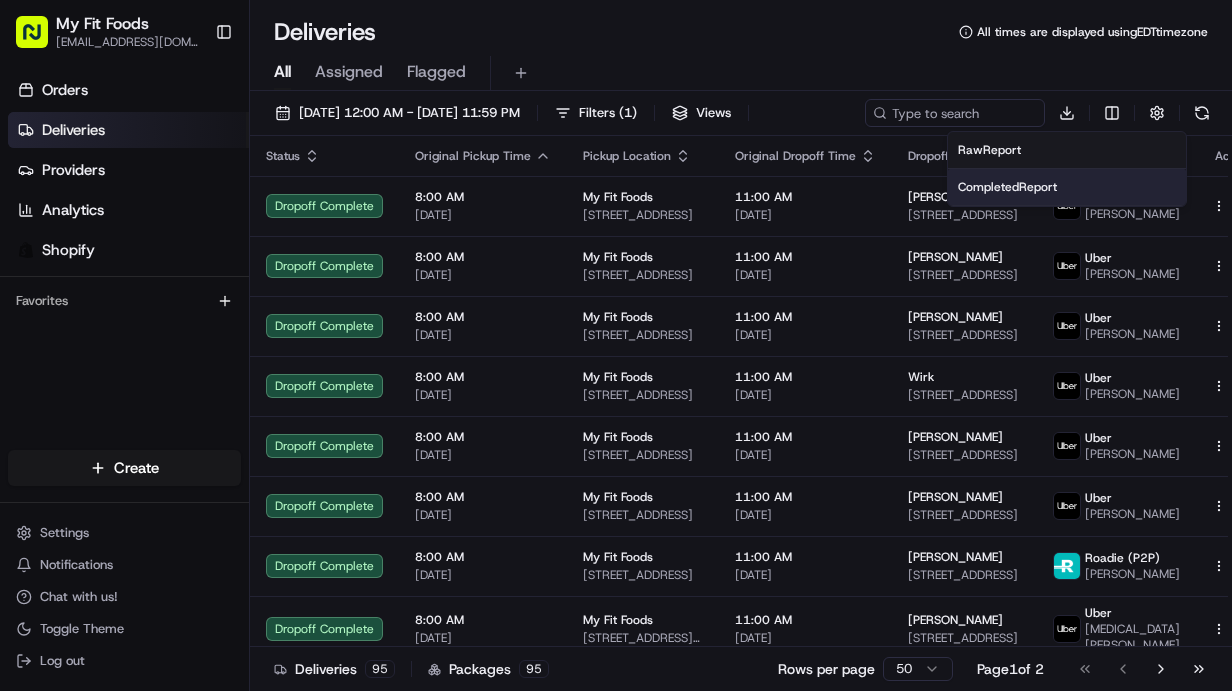 click on "Completed  Report" at bounding box center [1007, 187] 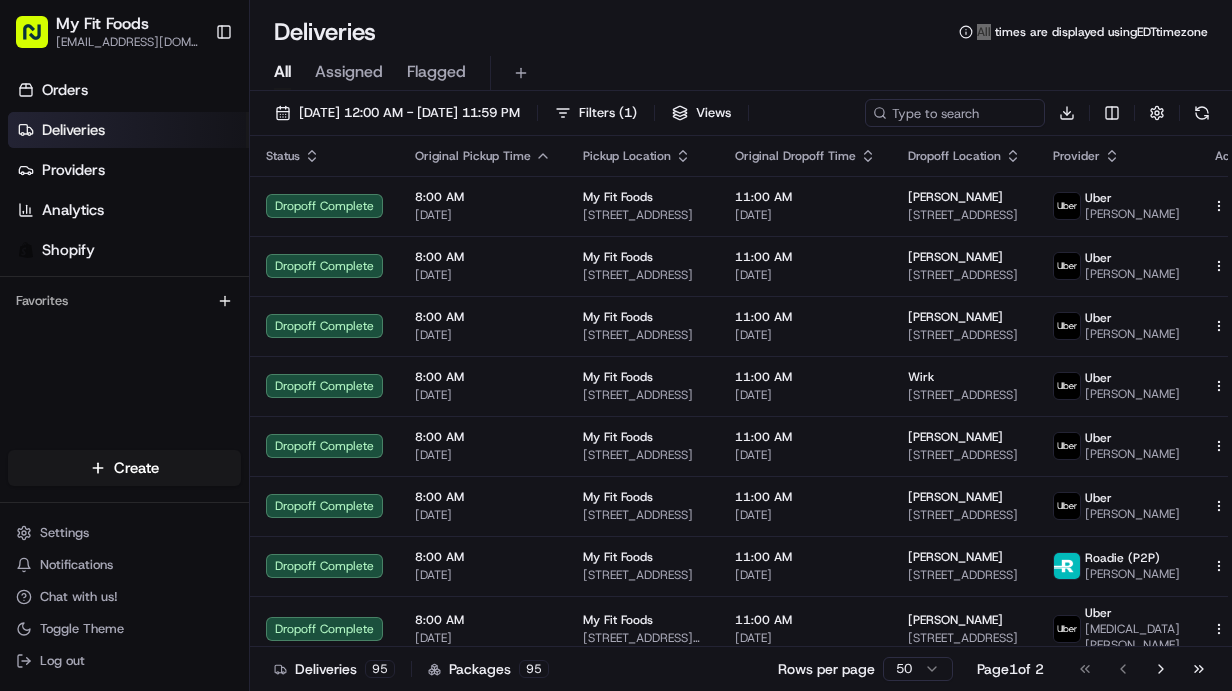 click on "Deliveries All times are displayed using  EDT  timezone" at bounding box center (741, 32) 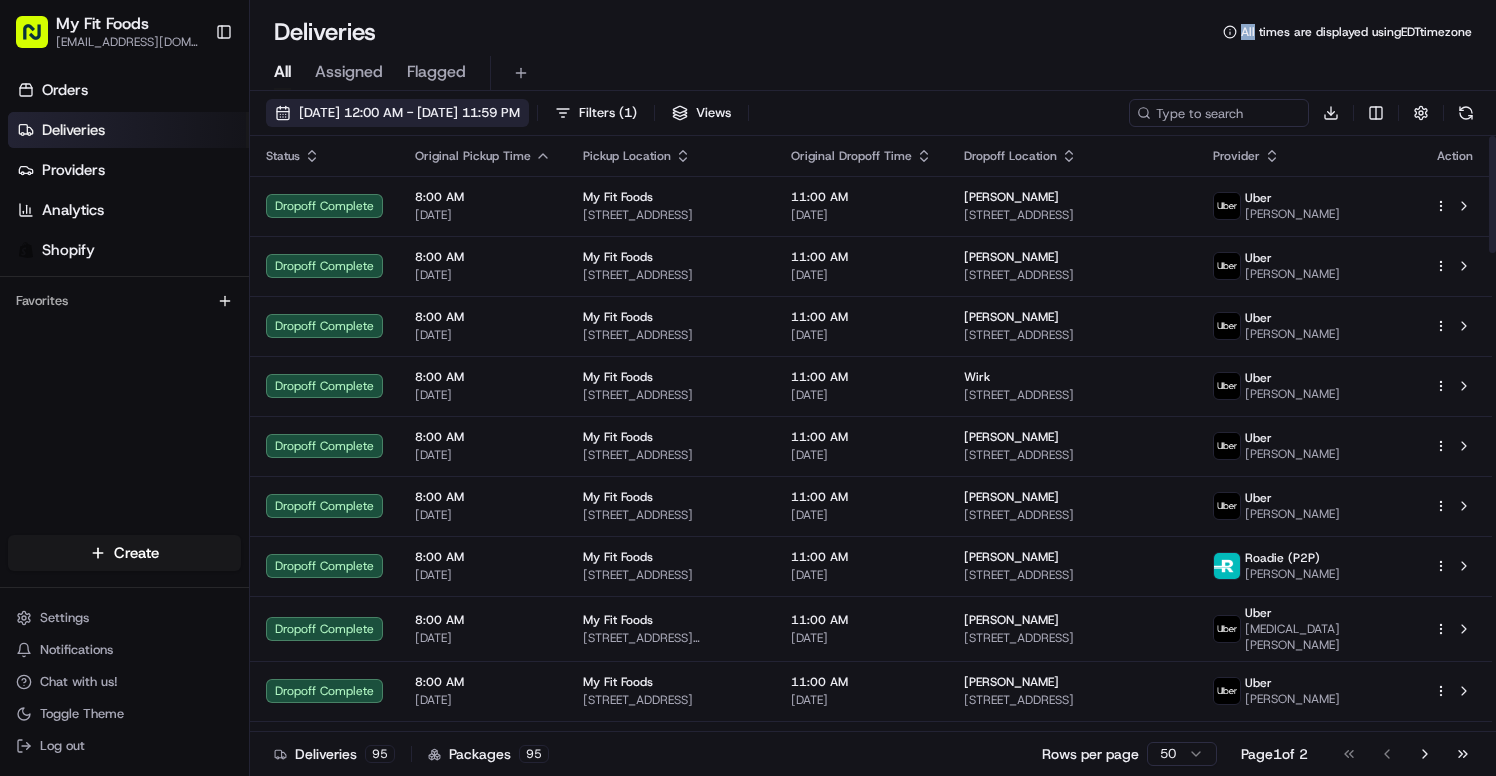 click on "07/09/2025 12:00 AM - 07/09/2025 11:59 PM" at bounding box center [397, 113] 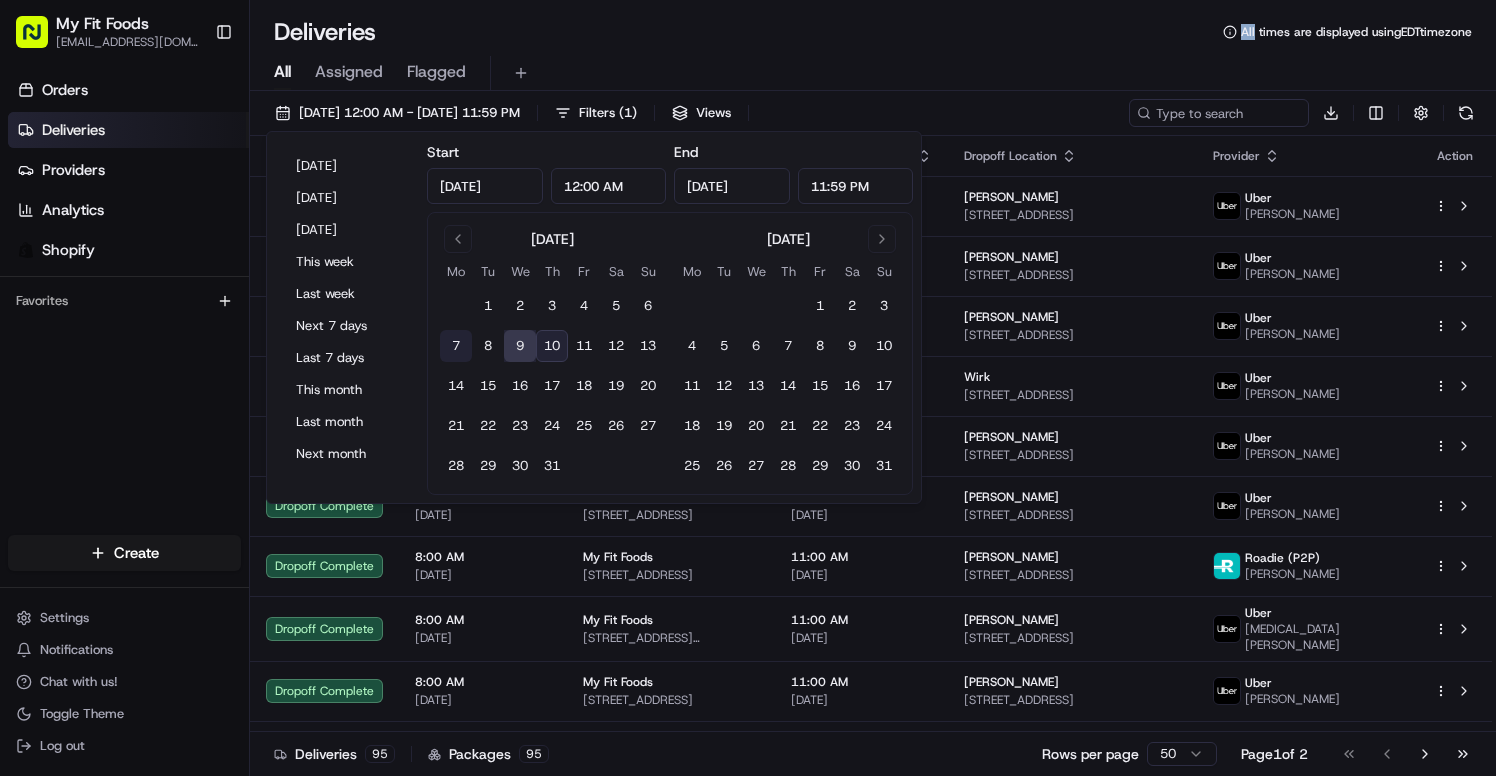 click on "7" at bounding box center [456, 346] 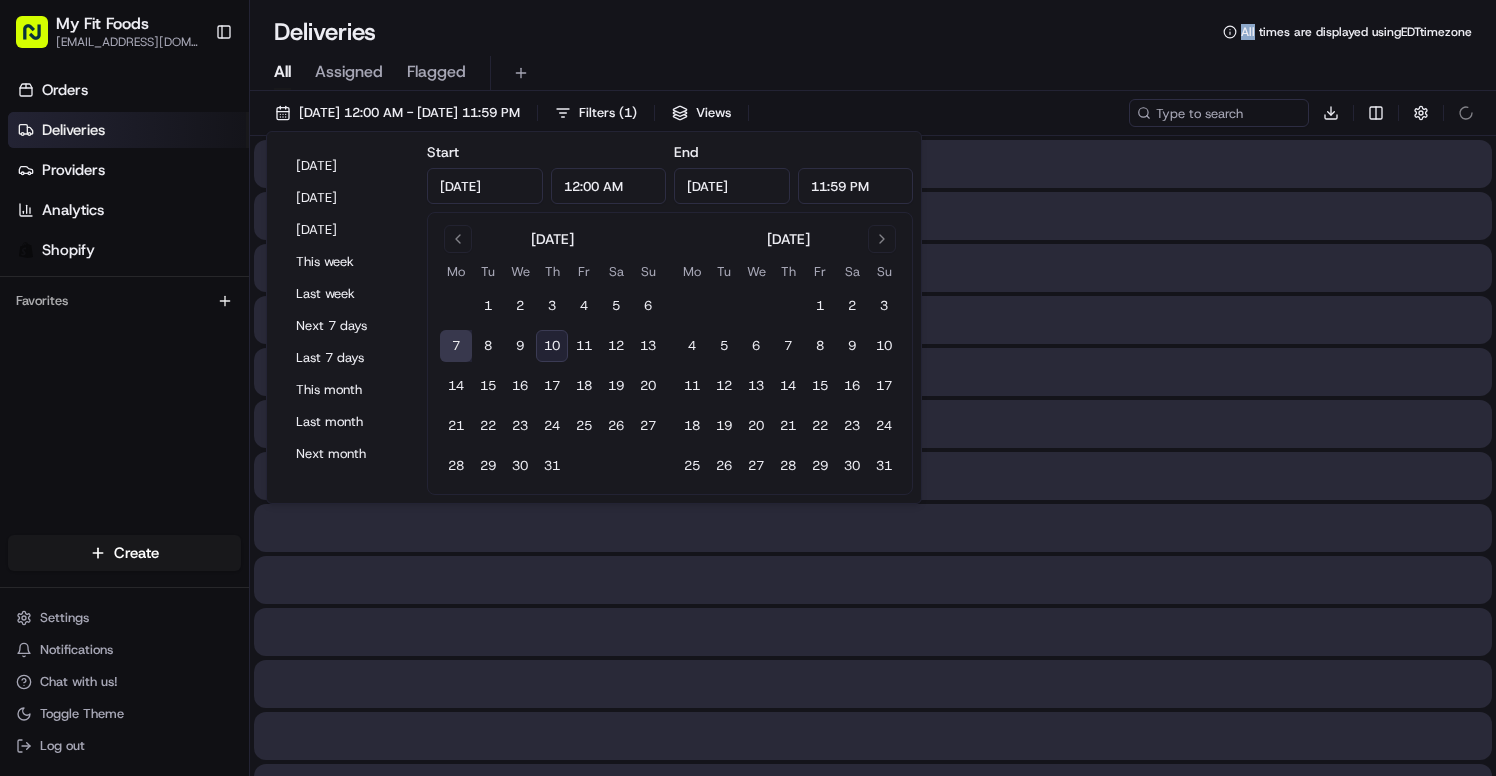 click on "7" at bounding box center [456, 346] 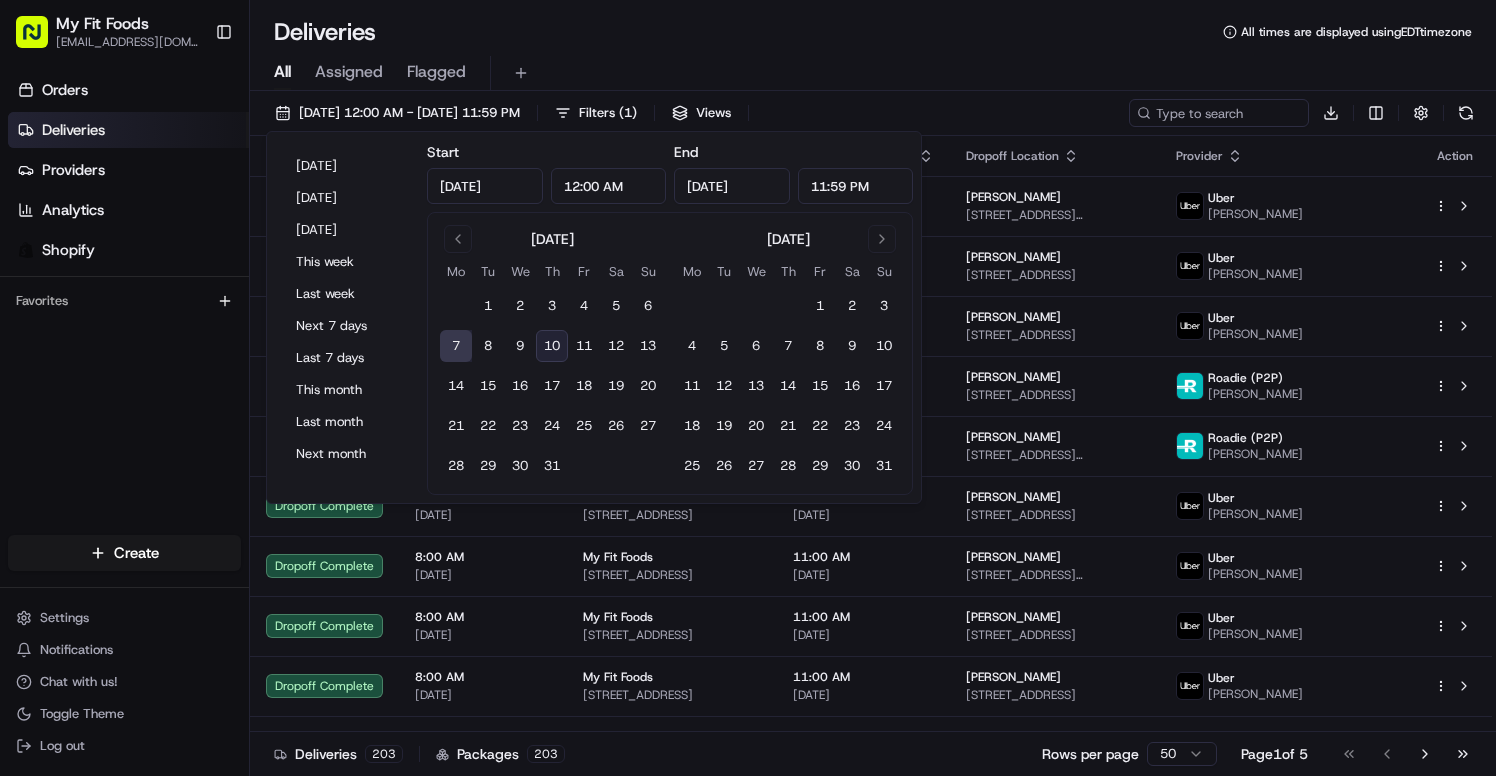 click on "All Assigned Flagged" at bounding box center (873, 69) 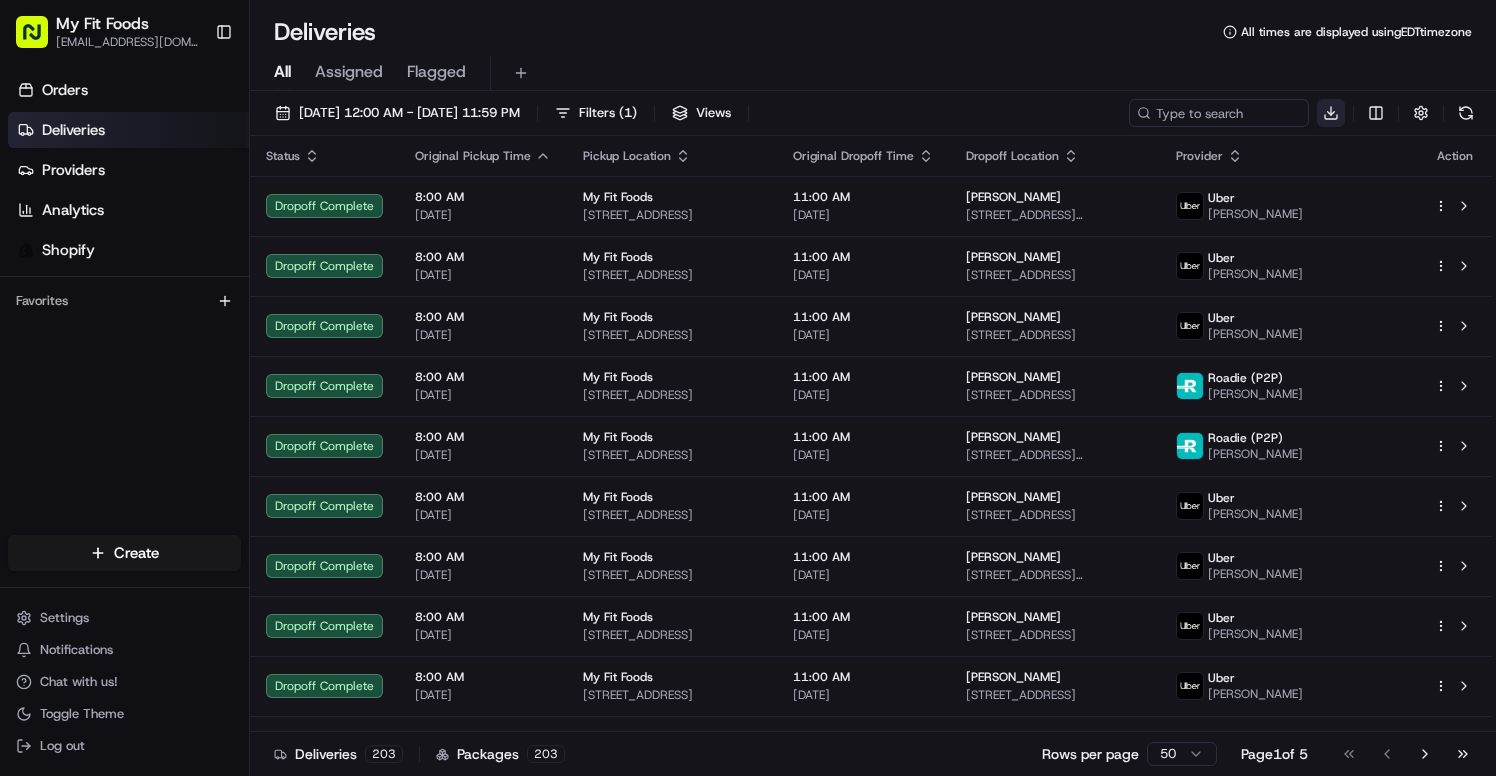 click on "My Fit Foods support@myfitfoods.com Toggle Sidebar Orders Deliveries Providers Analytics Shopify Favorites Main Menu Members & Organization Organization Users Roles Preferences Customization Tracking Orchestration Automations Dispatch Strategy Optimization Strategy Locations Pickup Locations Dropoff Locations Shifts Billing Billing Refund Requests Integrations Notification Triggers Webhooks API Keys Request Logs Create Settings Notifications Chat with us! Toggle Theme Log out Deliveries All times are displayed using  EDT  timezone All Assigned Flagged 07/07/2025 12:00 AM - 07/07/2025 11:59 PM Filters ( 1 ) Views Download Status Original Pickup Time Pickup Location Original Dropoff Time Dropoff Location Provider Action Dropoff Complete 8:00 AM 07/07/2025 My Fit Foods 3239 Southwest Fwy, Houston, TX 77027, USA 11:00 AM 07/07/2025 Alexa Peavey 1400 McKinney St #1603, Houston, TX 77010, USA Uber Carlos M. Dropoff Complete 8:00 AM 07/07/2025 My Fit Foods 3239 Southwest Fwy, Houston, TX 77027, USA 1" at bounding box center (748, 388) 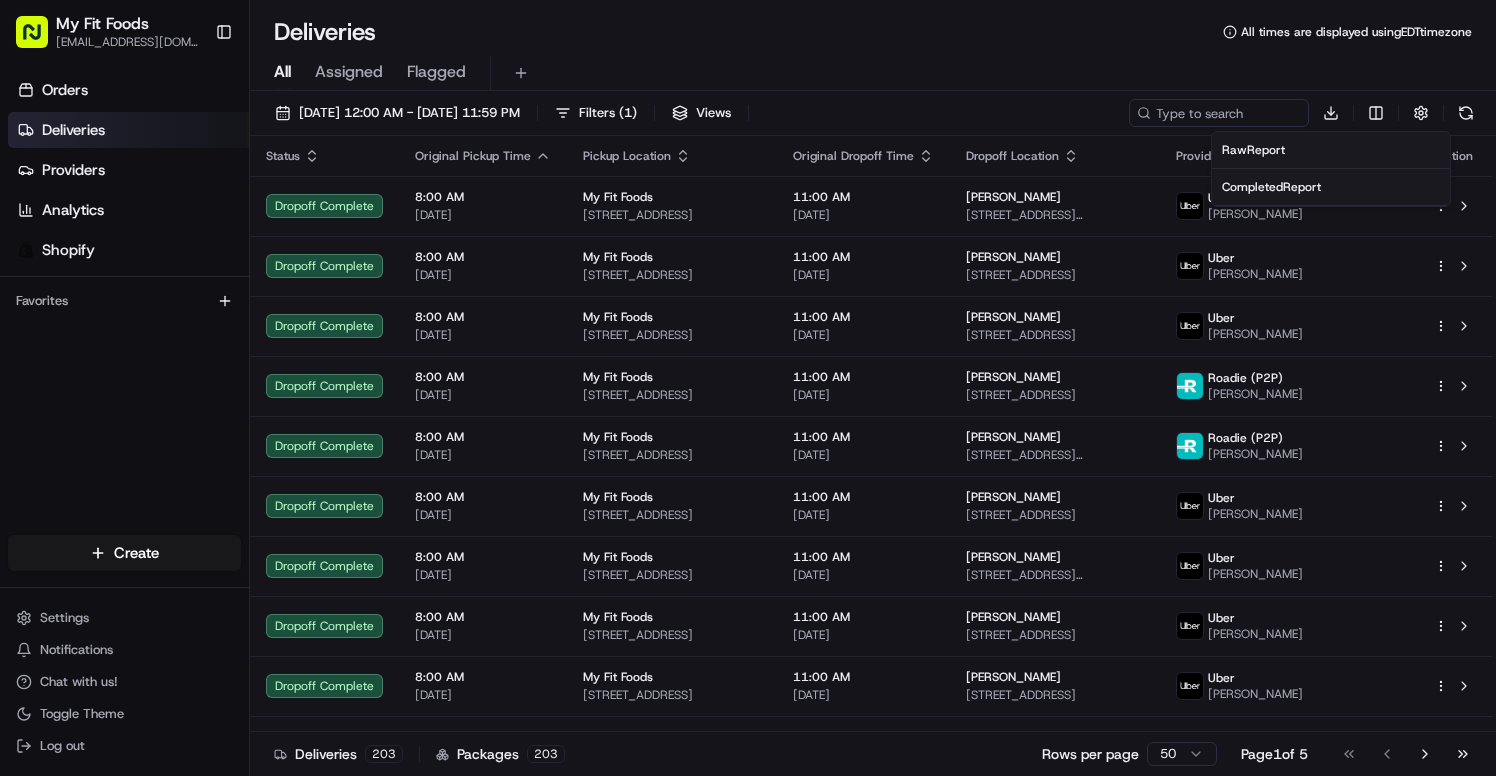 drag, startPoint x: 1294, startPoint y: 149, endPoint x: 1340, endPoint y: 83, distance: 80.44874 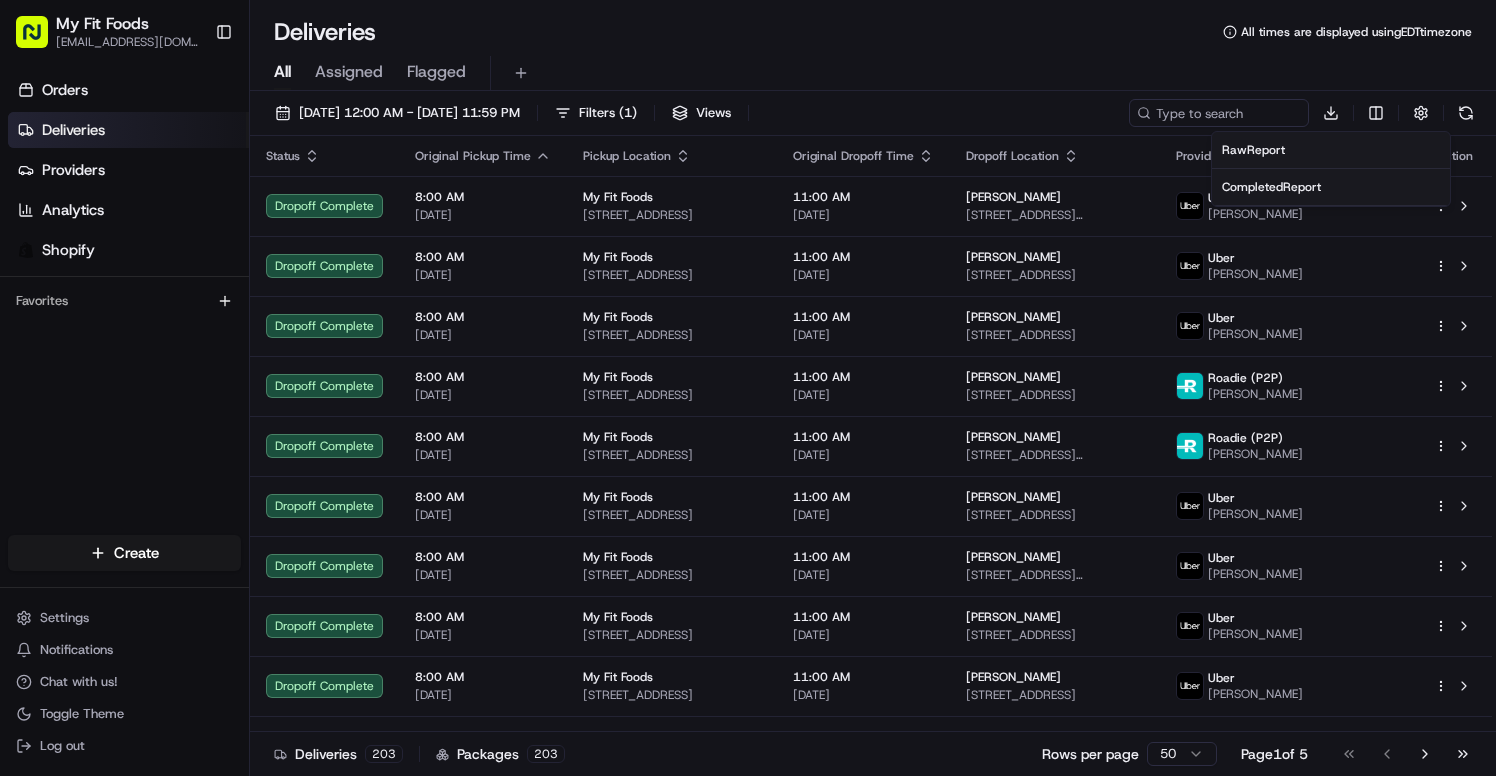 click on "Completed  Report" at bounding box center (1271, 187) 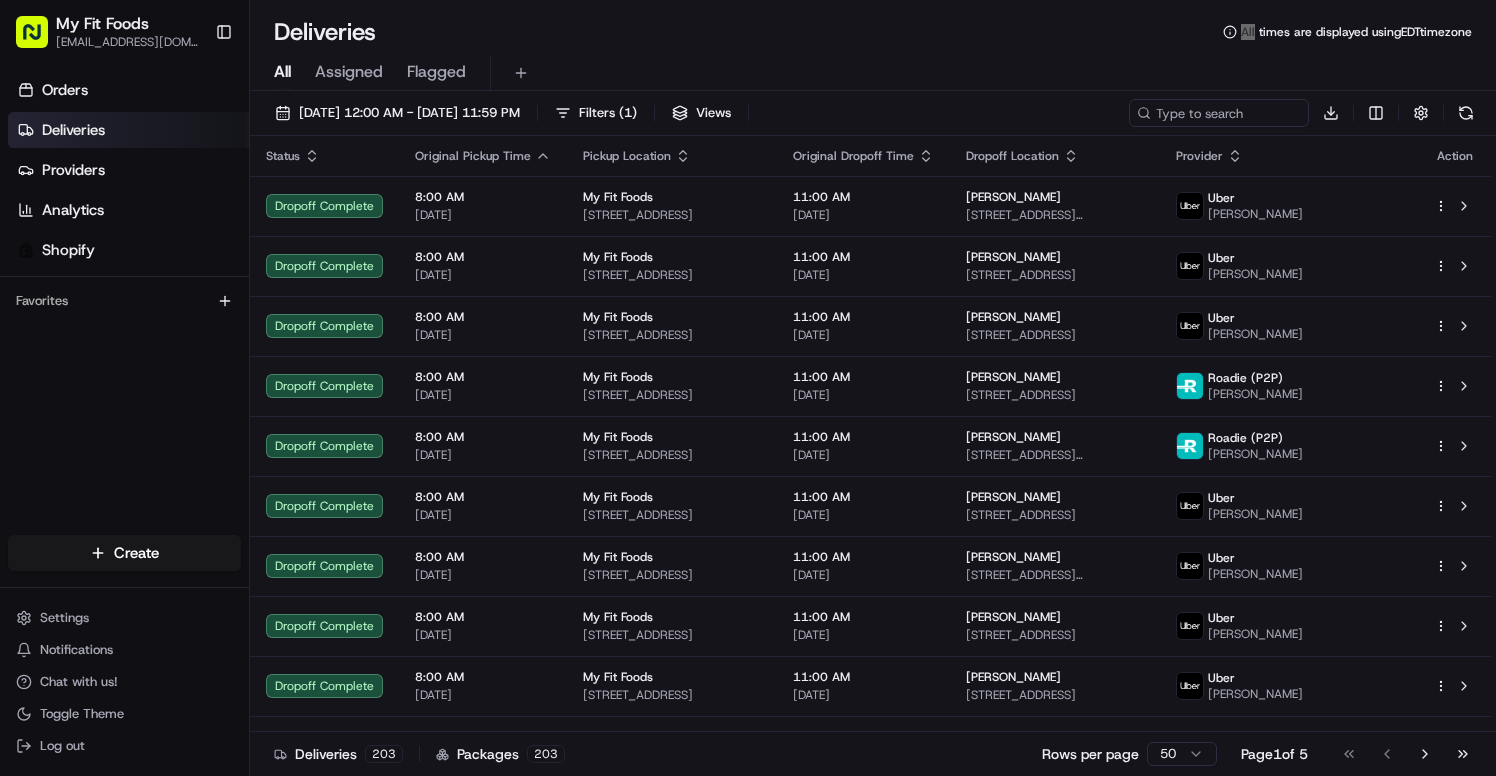 click on "Deliveries All times are displayed using  EDT  timezone" at bounding box center [873, 32] 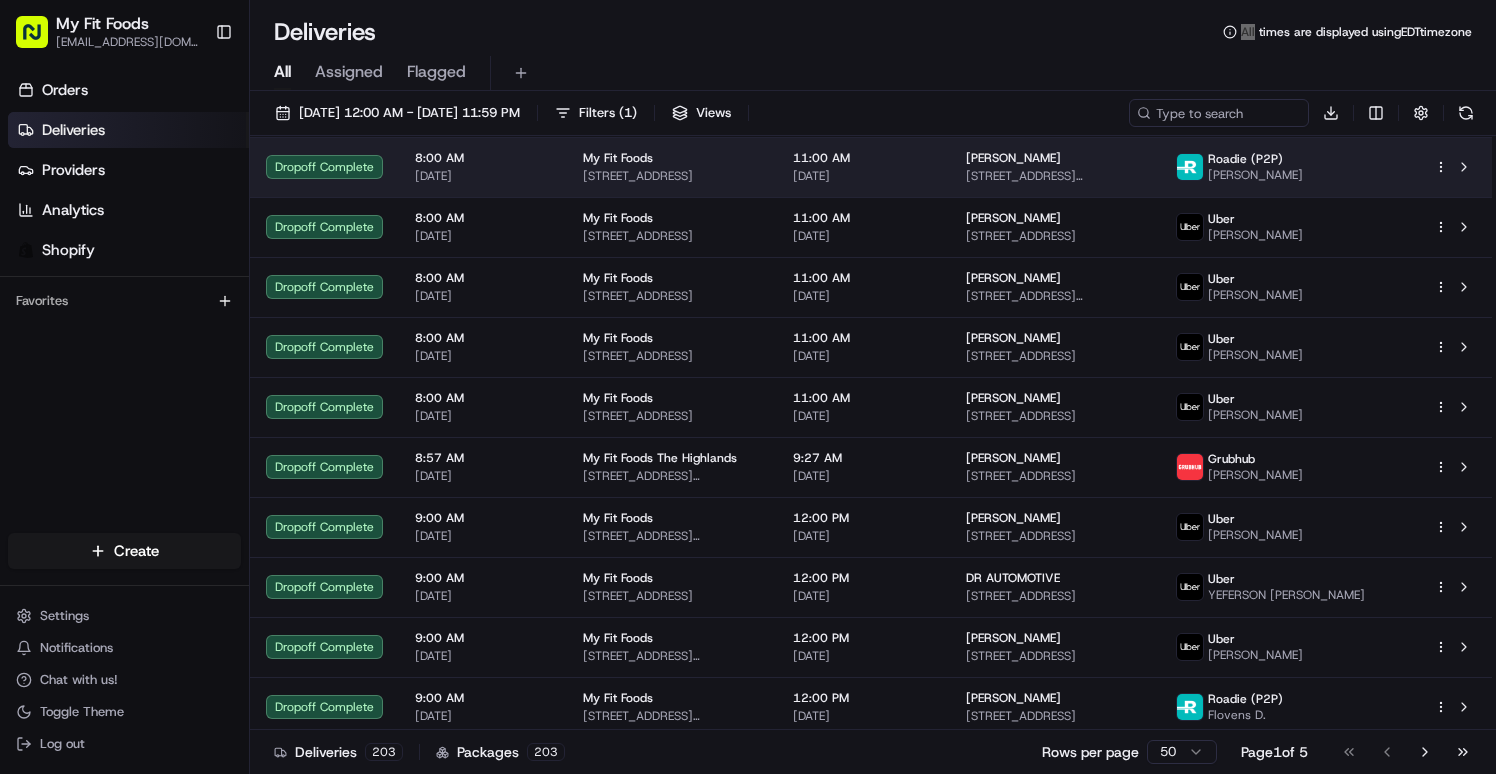 scroll, scrollTop: 0, scrollLeft: 0, axis: both 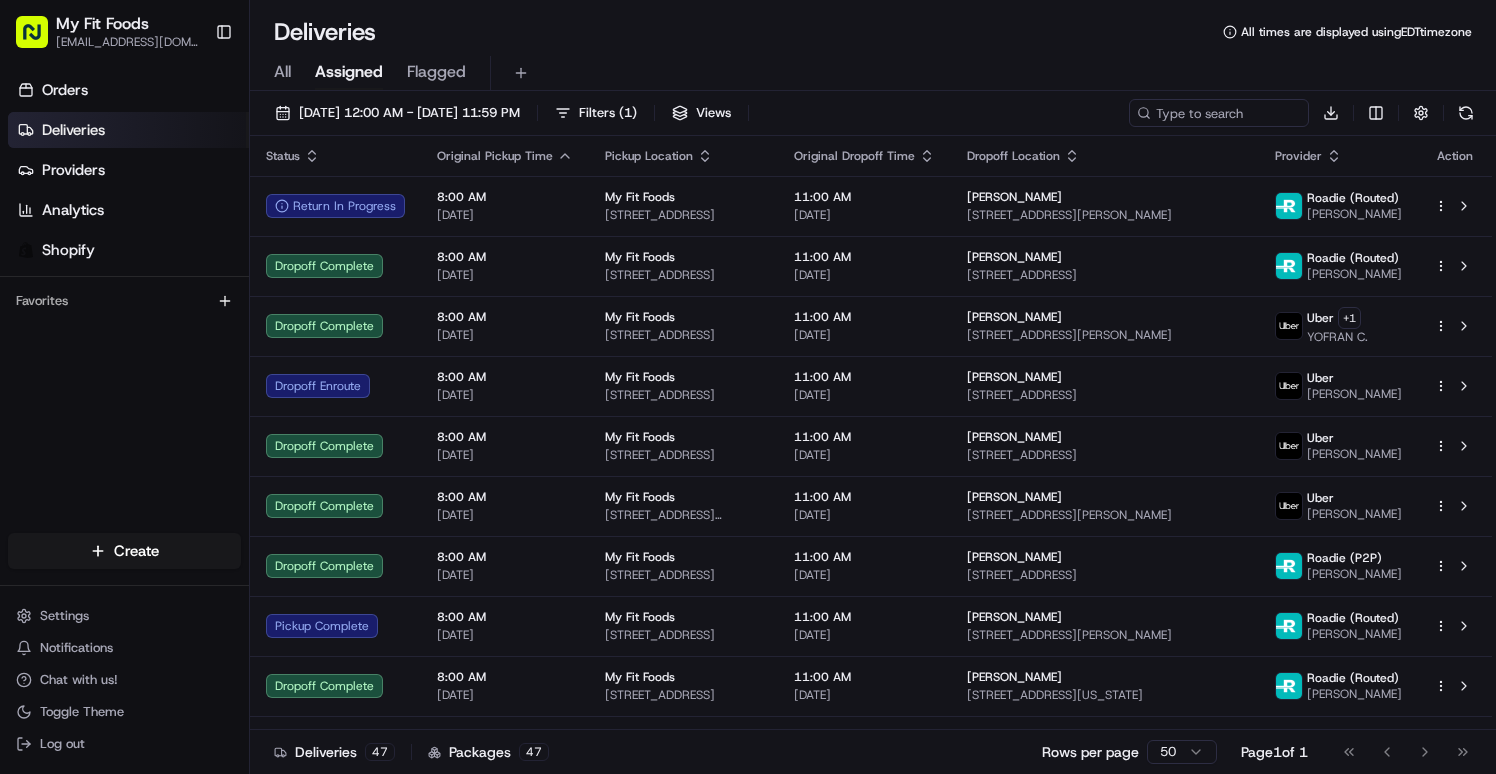 click on "All" at bounding box center [282, 72] 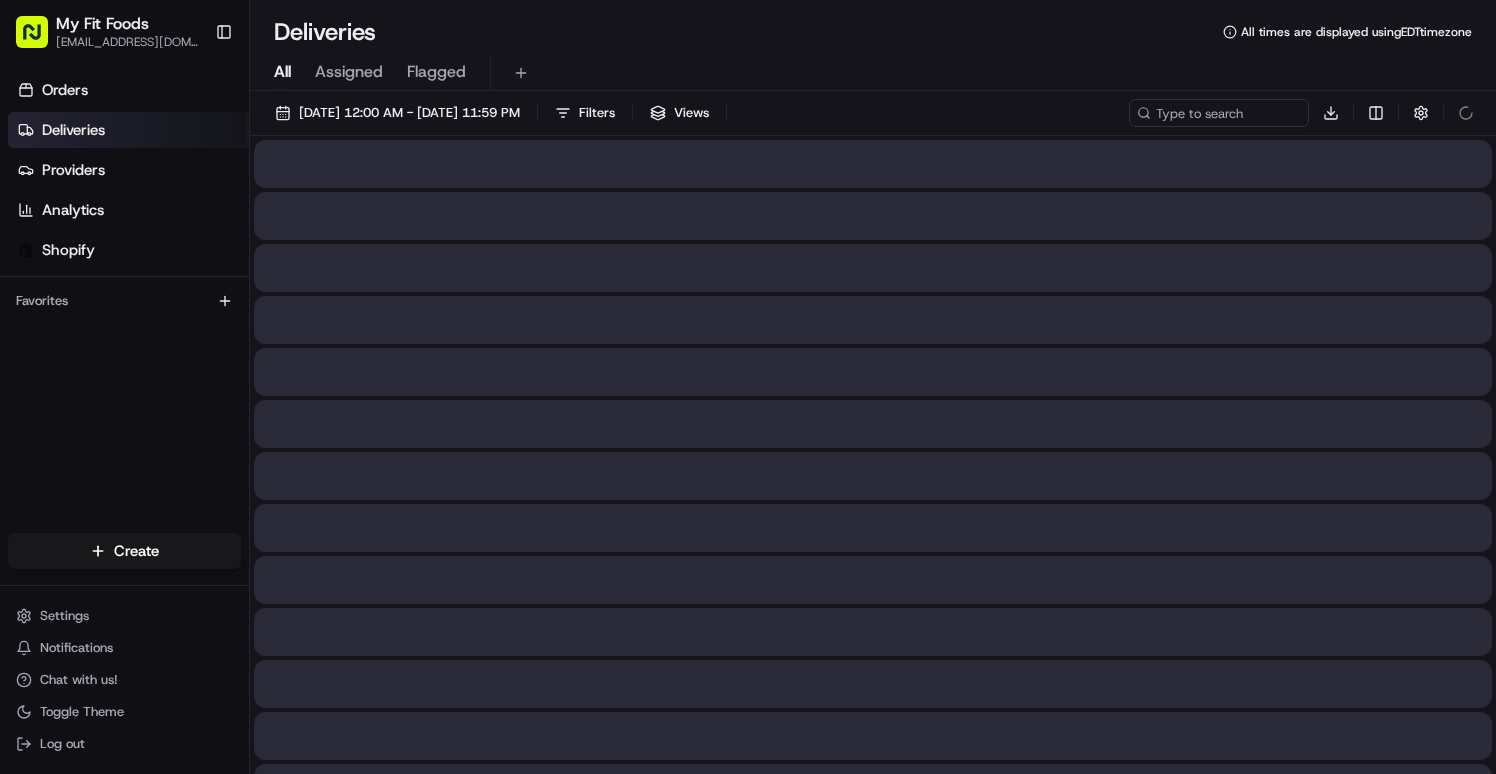click on "All" at bounding box center (282, 72) 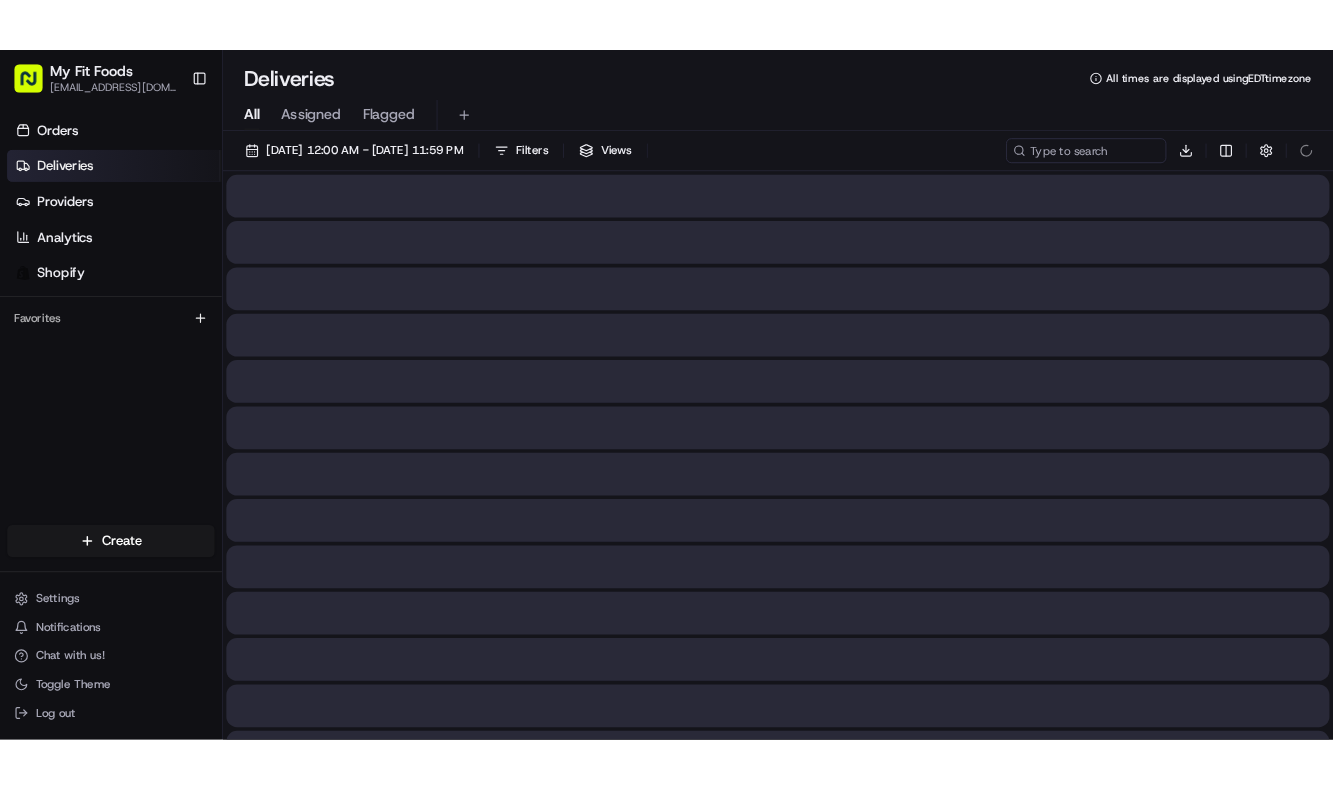 scroll, scrollTop: 0, scrollLeft: 0, axis: both 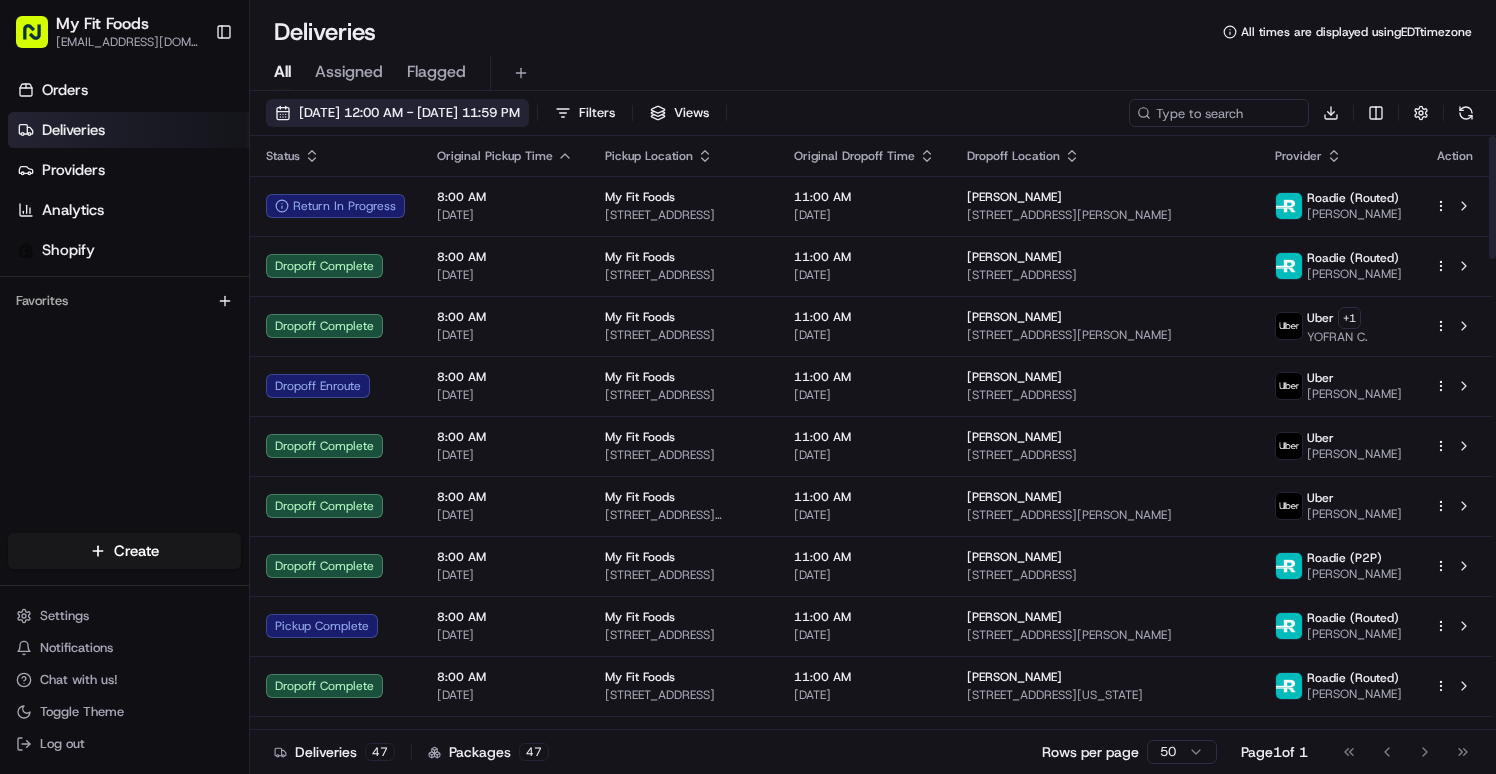 click on "[DATE] 12:00 AM - [DATE] 11:59 PM" at bounding box center (409, 113) 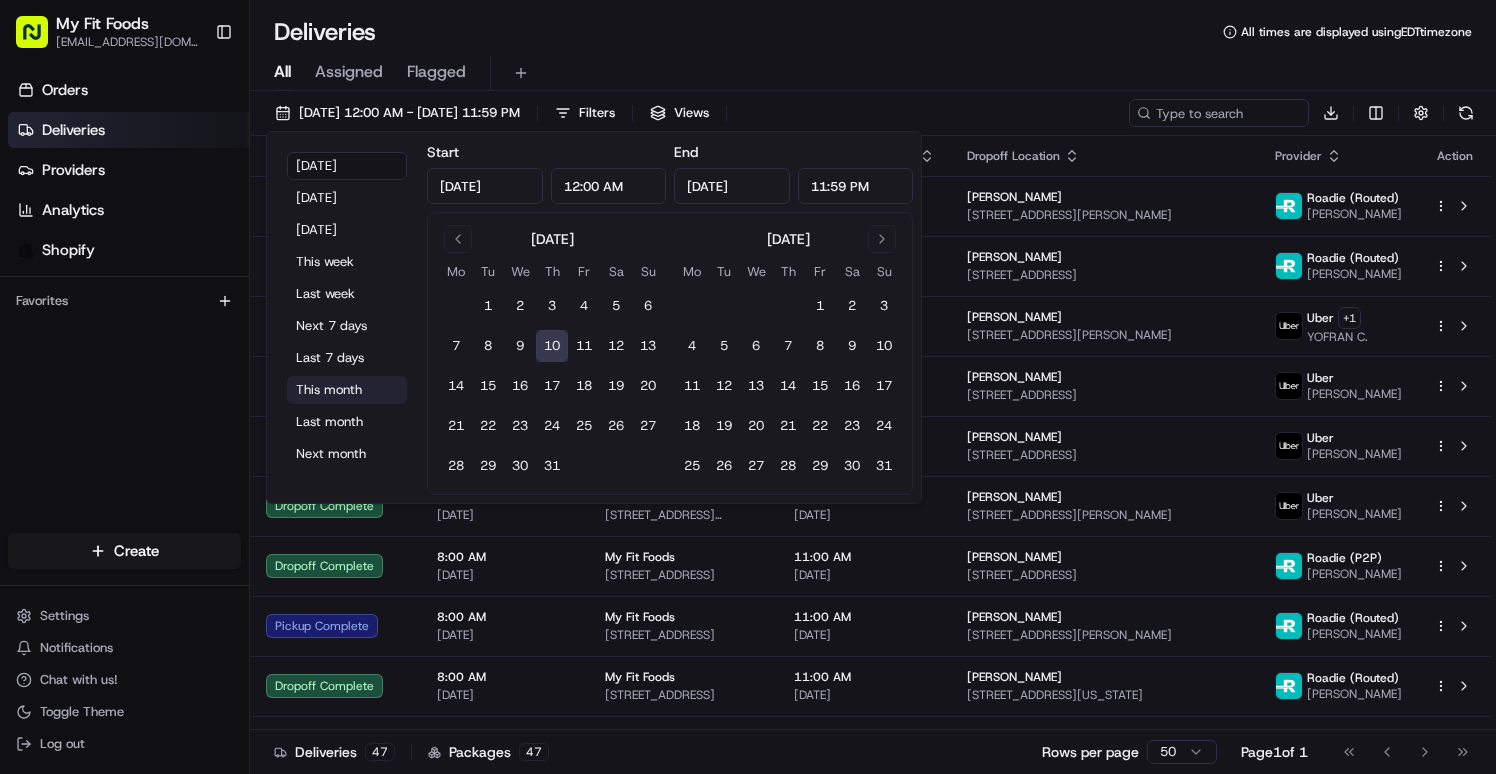click on "This month" at bounding box center (347, 390) 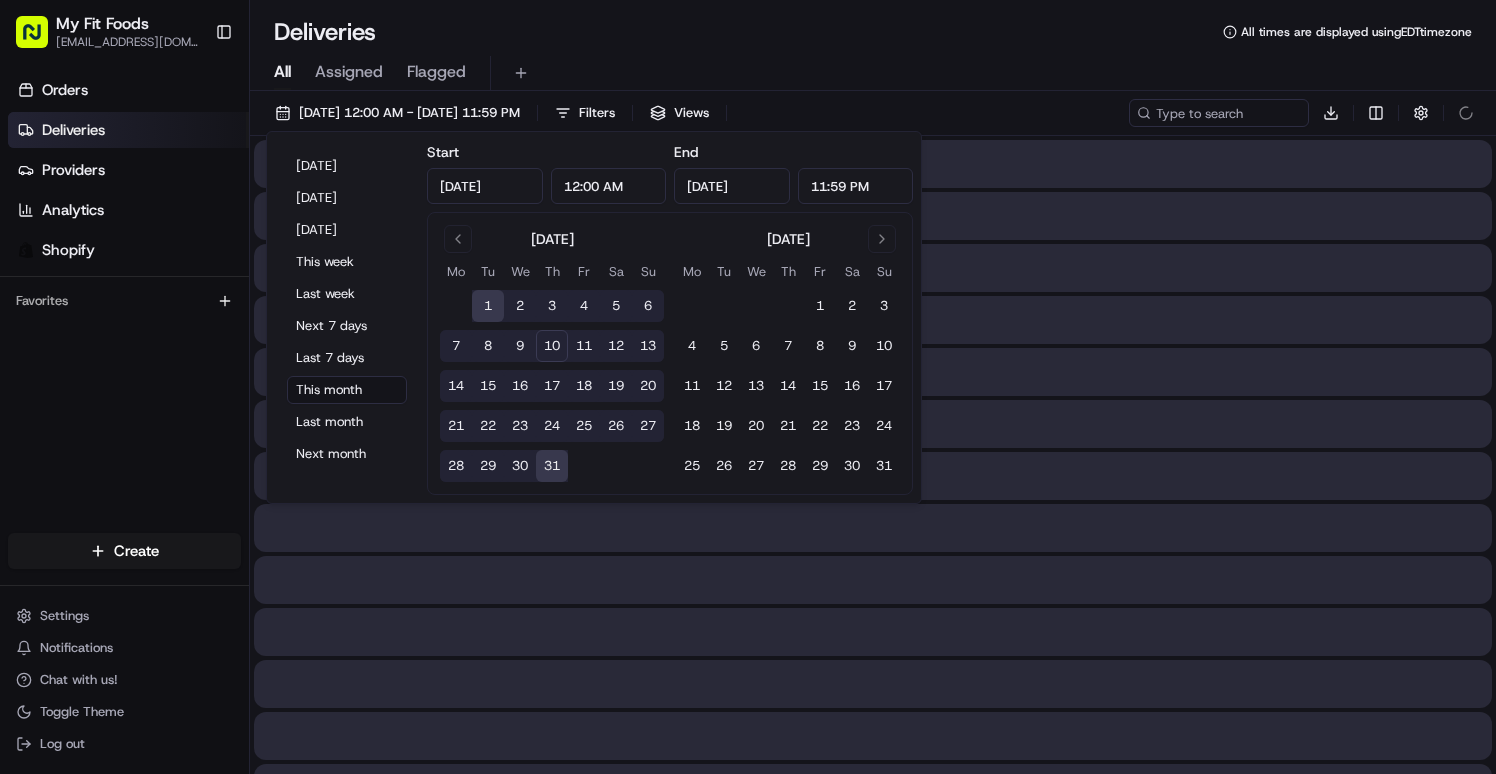 click on "Deliveries All times are displayed using  EDT  timezone" at bounding box center (873, 32) 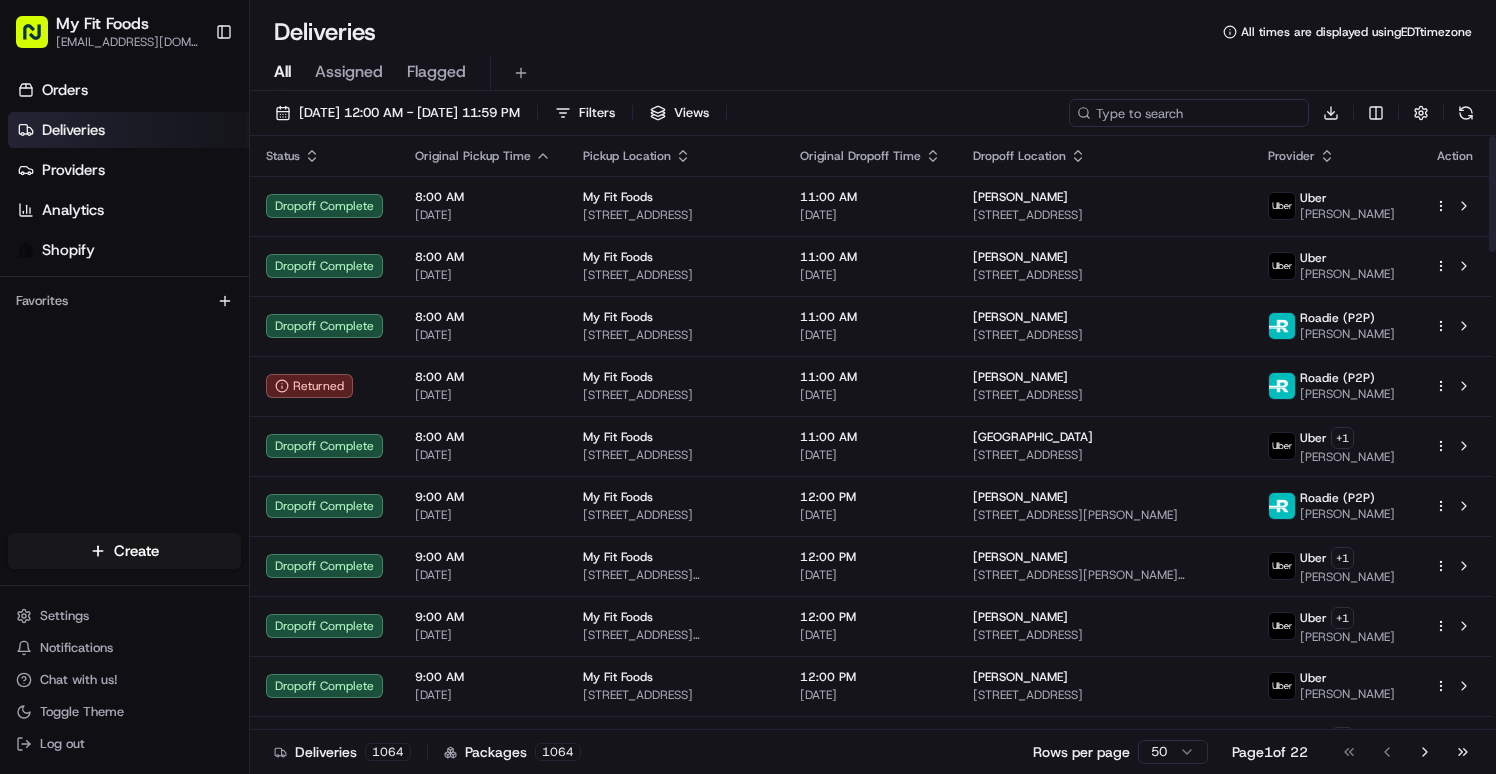 click at bounding box center (1189, 113) 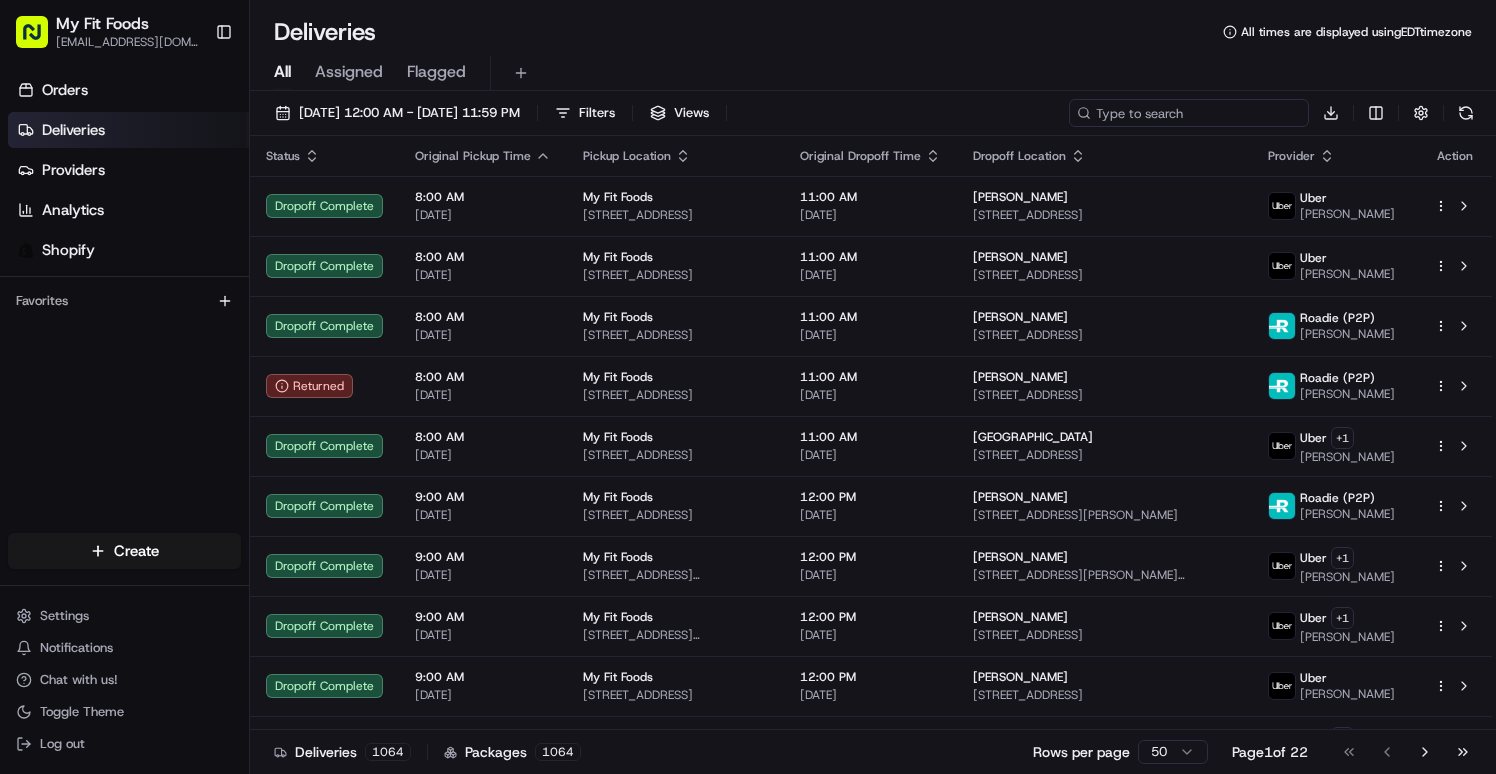 paste on "770649" 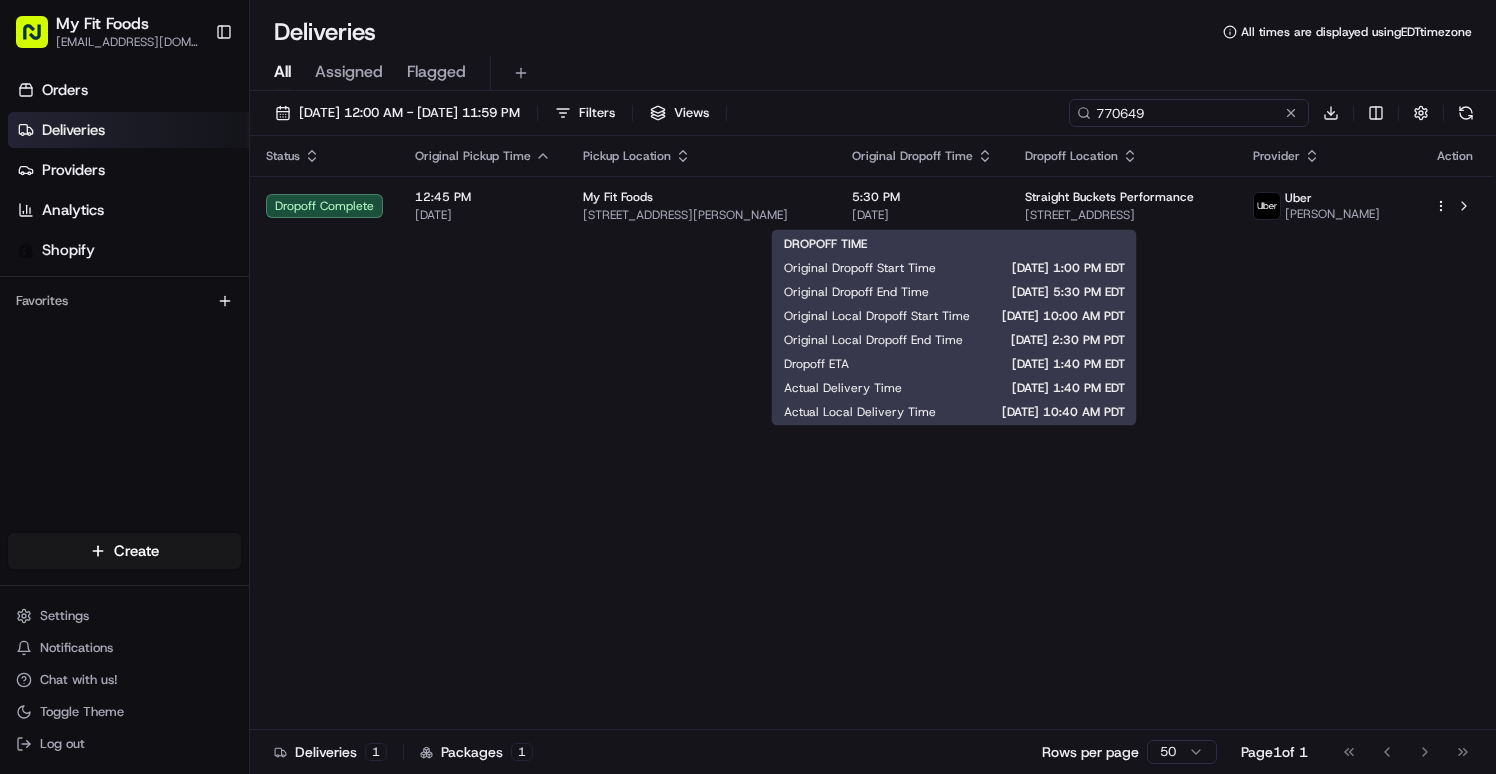 type on "770649" 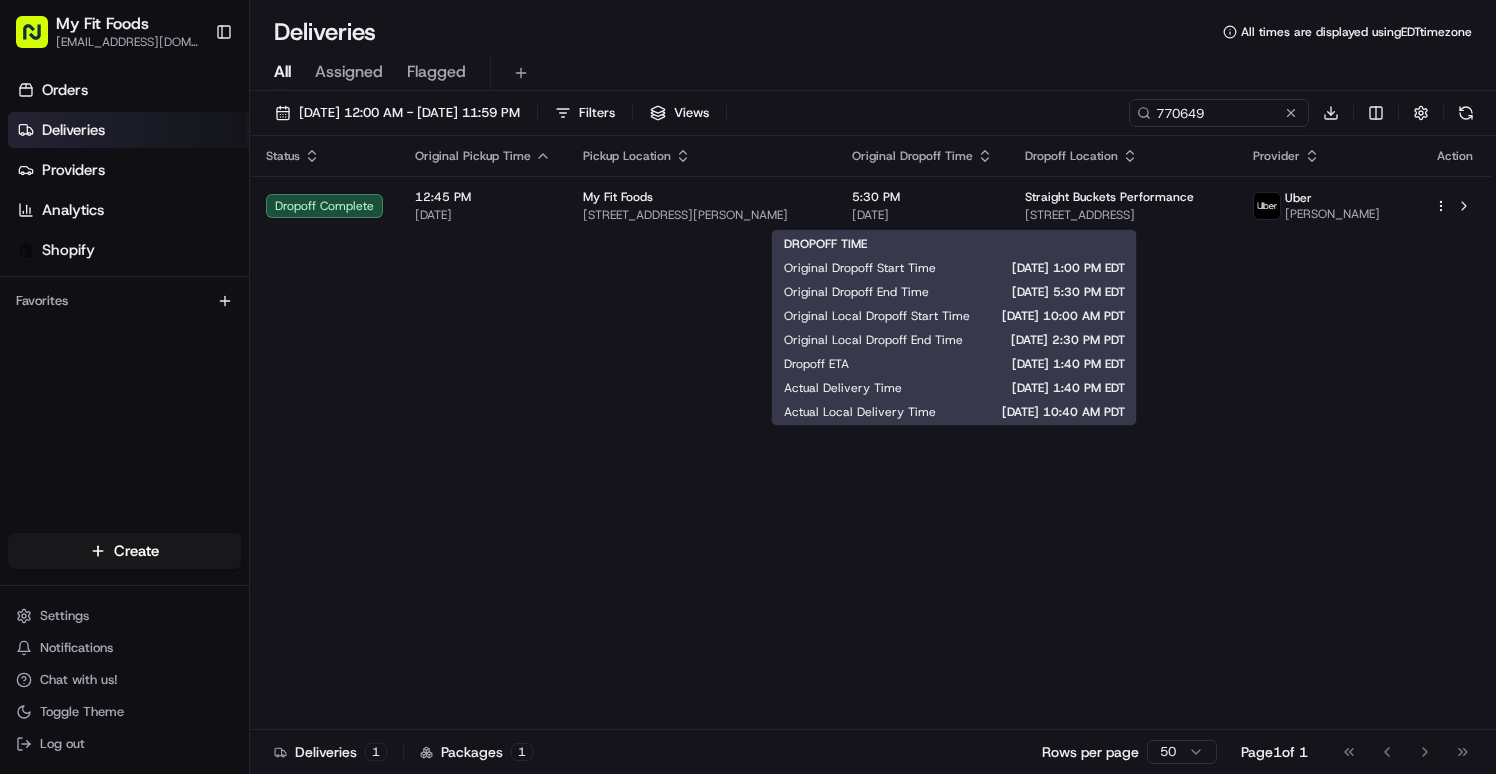 click on "DROPOFF TIME Original Dropoff Start Time [DATE] 1:00 PM EDT Original Dropoff End Time [DATE] 5:30 PM EDT Original Local Dropoff Start Time [DATE] 10:00 AM PDT Original Local Dropoff End Time [DATE] 2:30 PM PDT Dropoff ETA [DATE] 1:40 PM EDT Actual Delivery Time [DATE] 1:40 PM EDT Actual Local Delivery Time [DATE] 10:40 AM PDT" at bounding box center [954, 328] 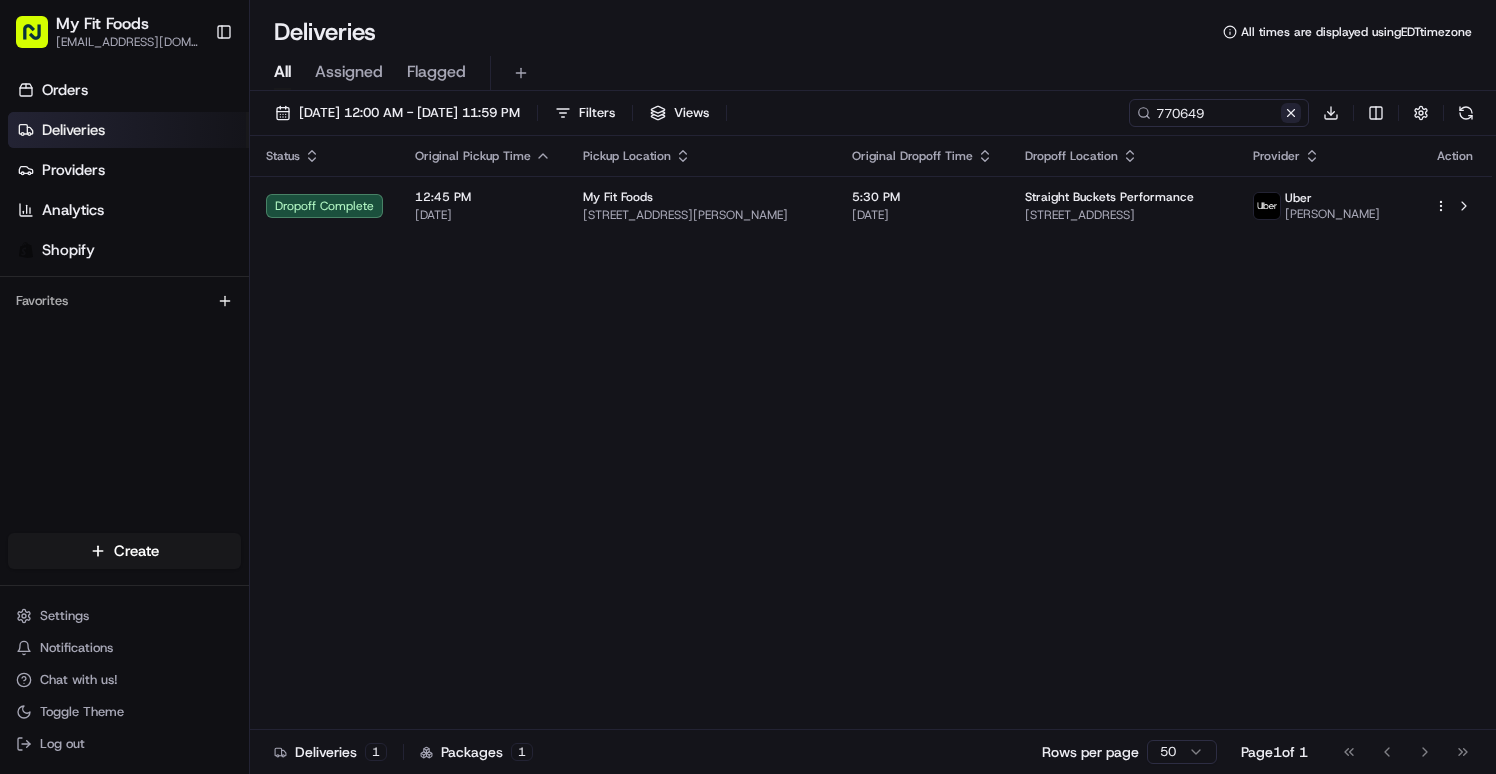 click at bounding box center (1291, 113) 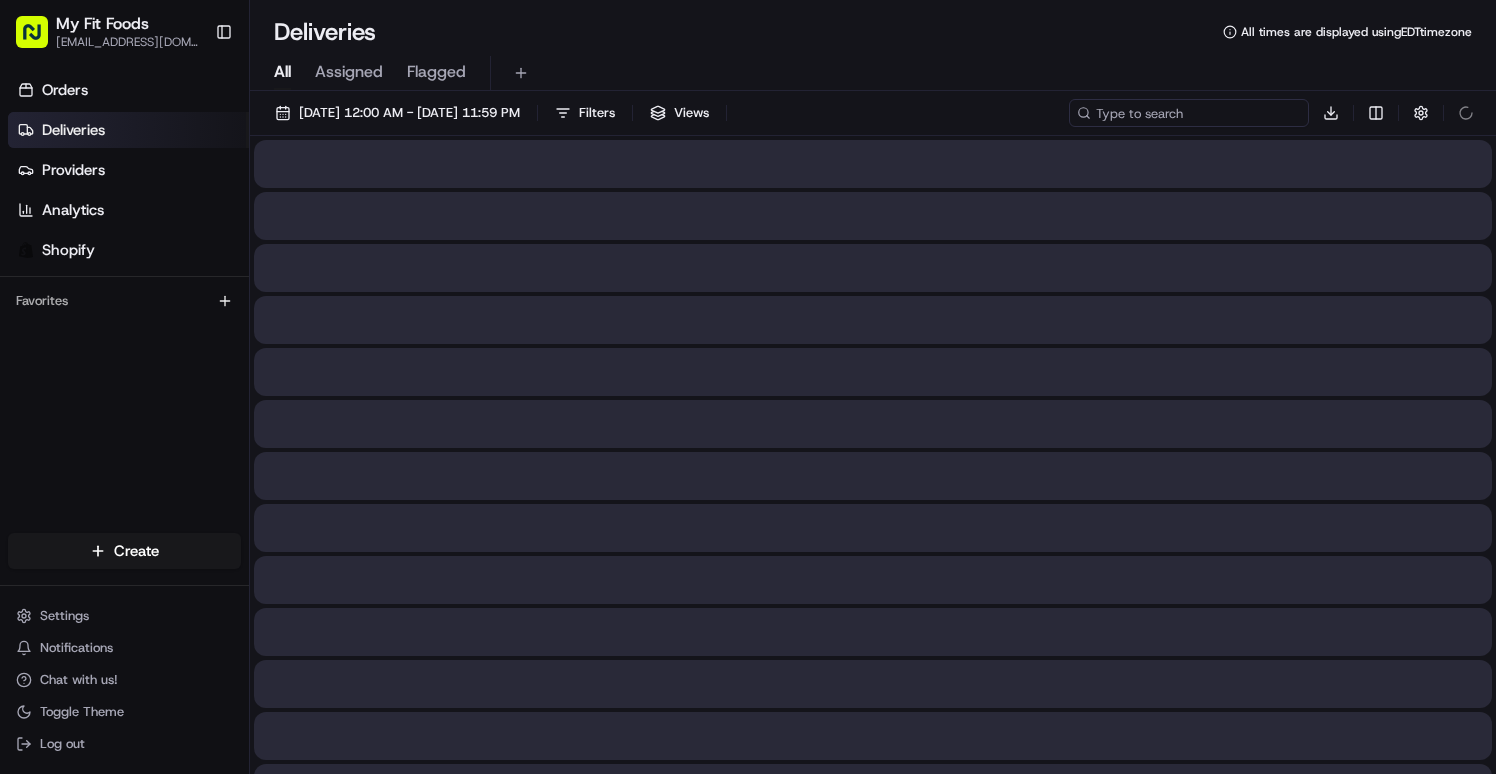 click at bounding box center [1189, 113] 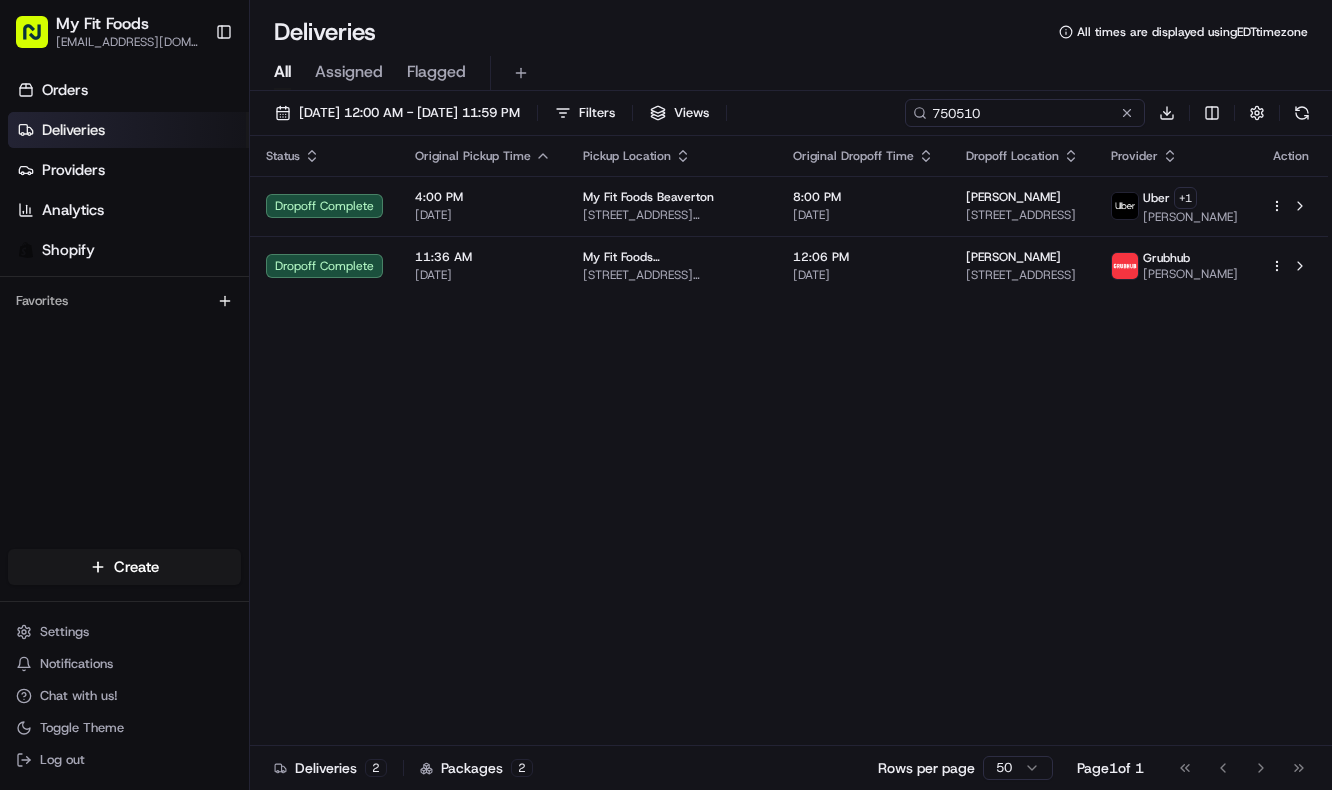 type on "750510" 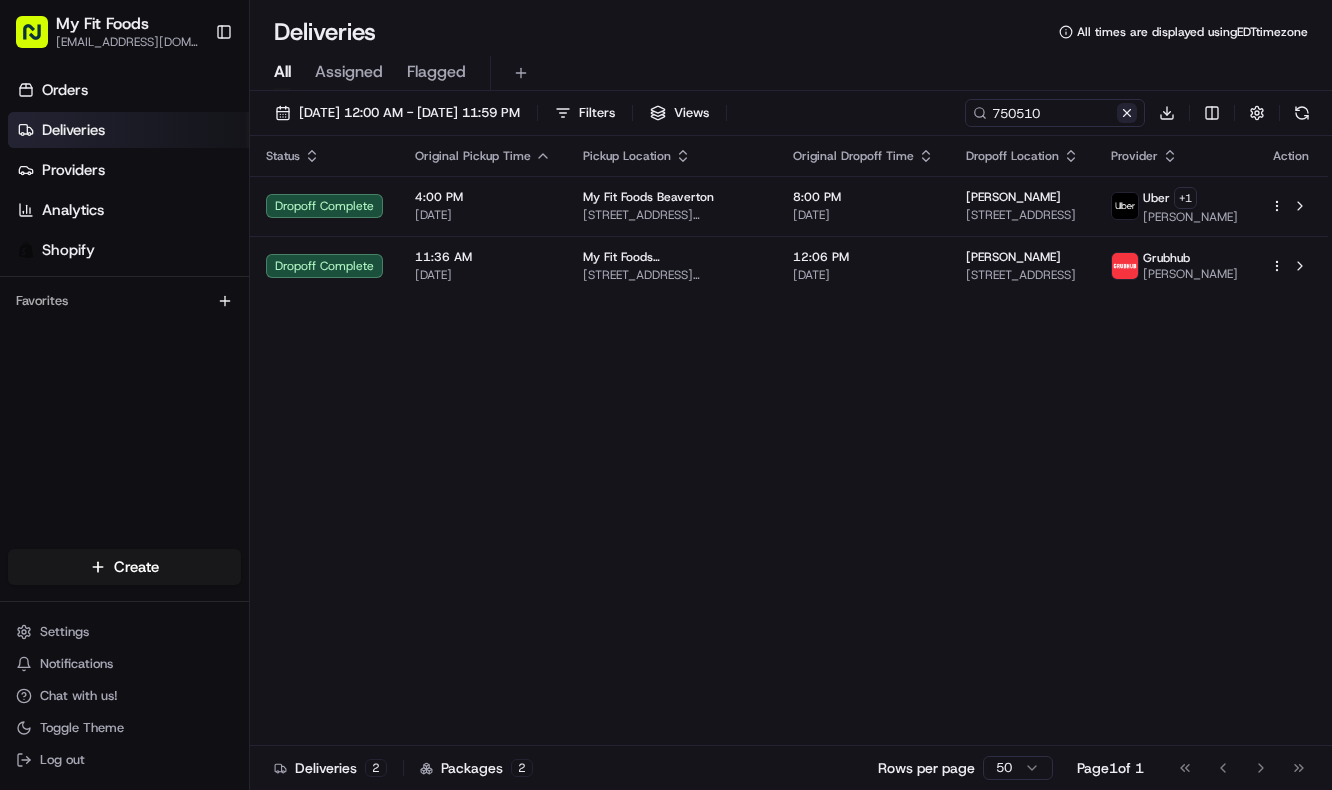 click at bounding box center [1127, 113] 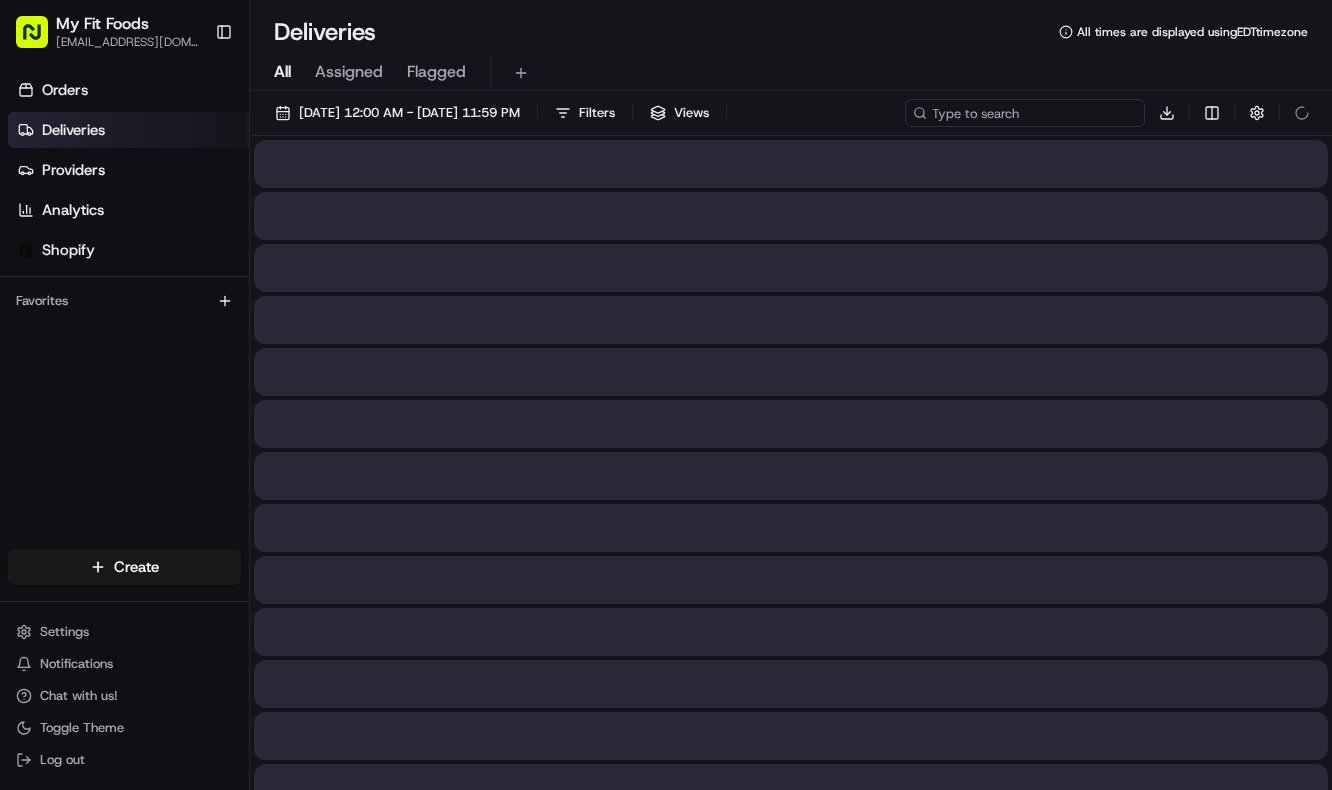 click at bounding box center (1025, 113) 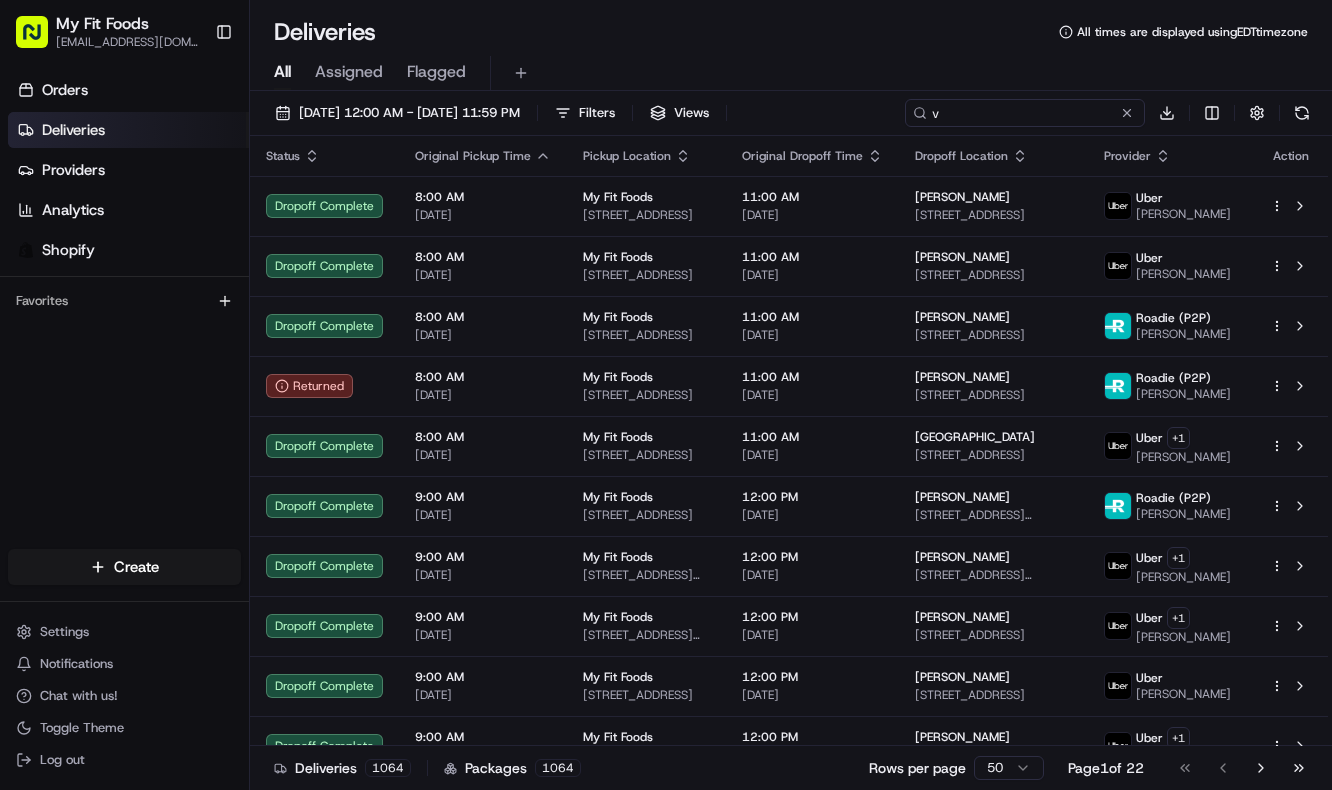 paste on "770674" 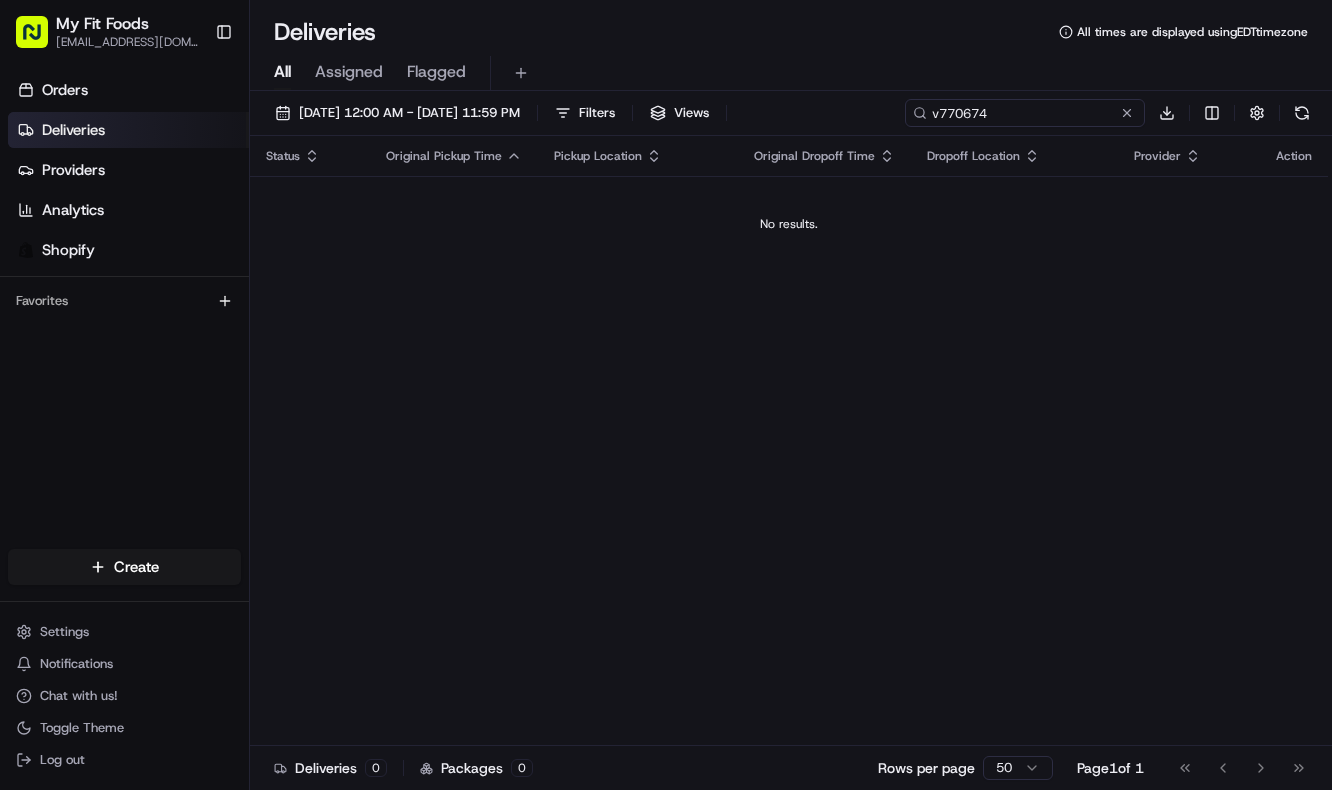 click on "v770674" at bounding box center (1025, 113) 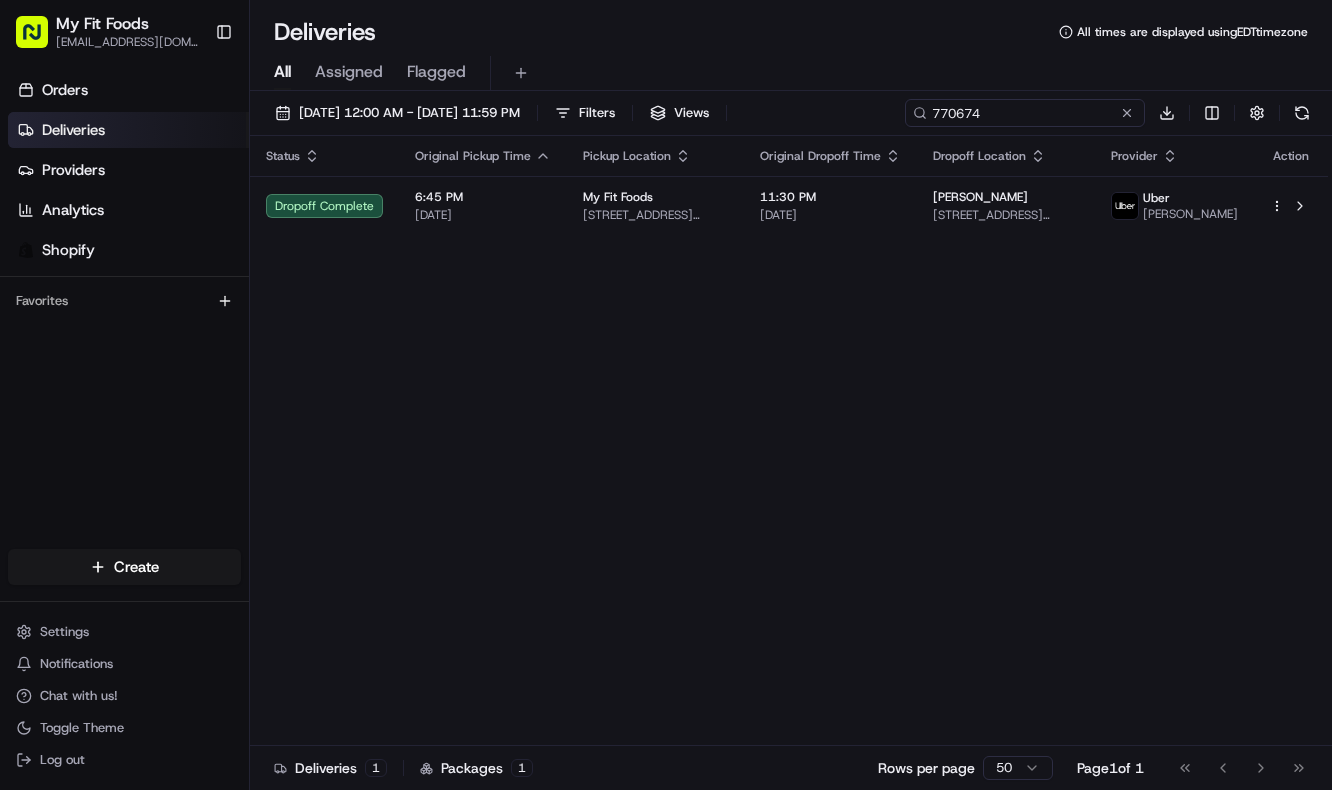 type on "770674" 